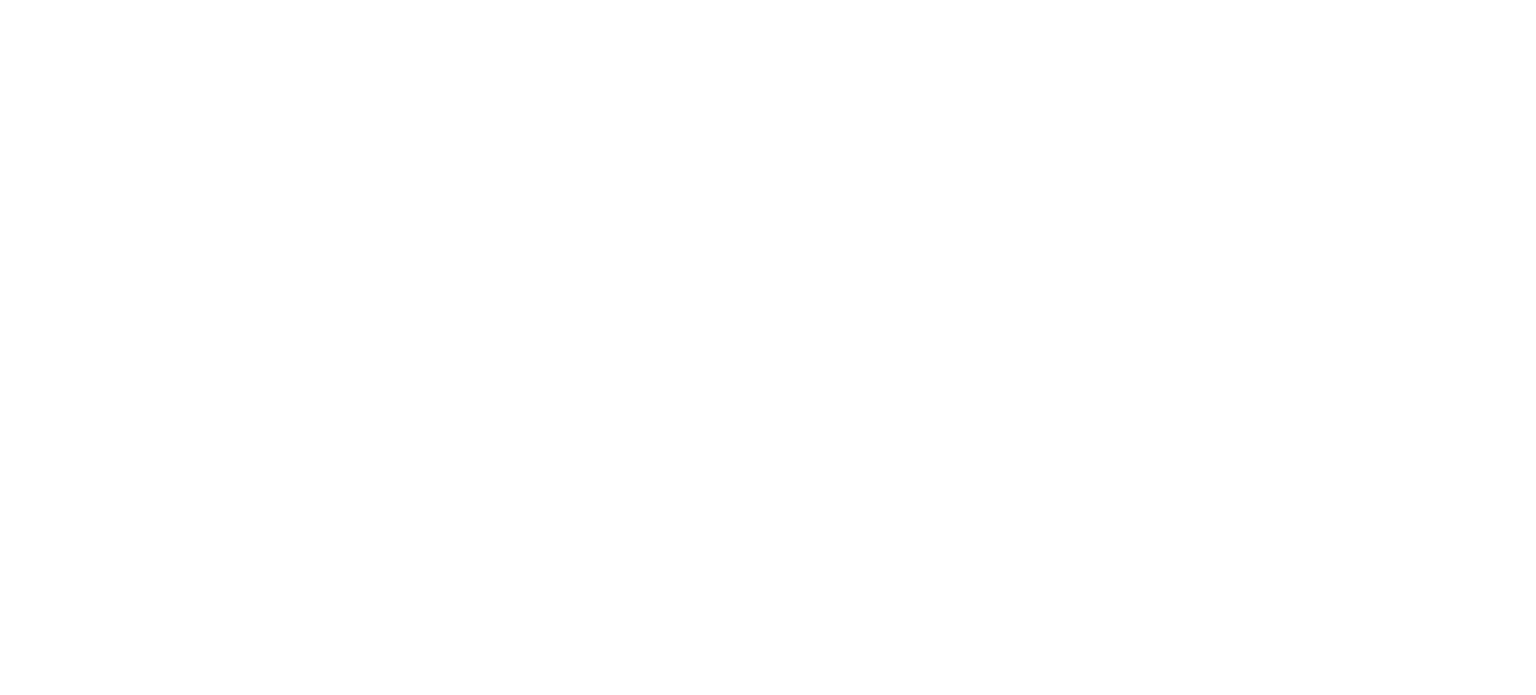 scroll, scrollTop: 0, scrollLeft: 0, axis: both 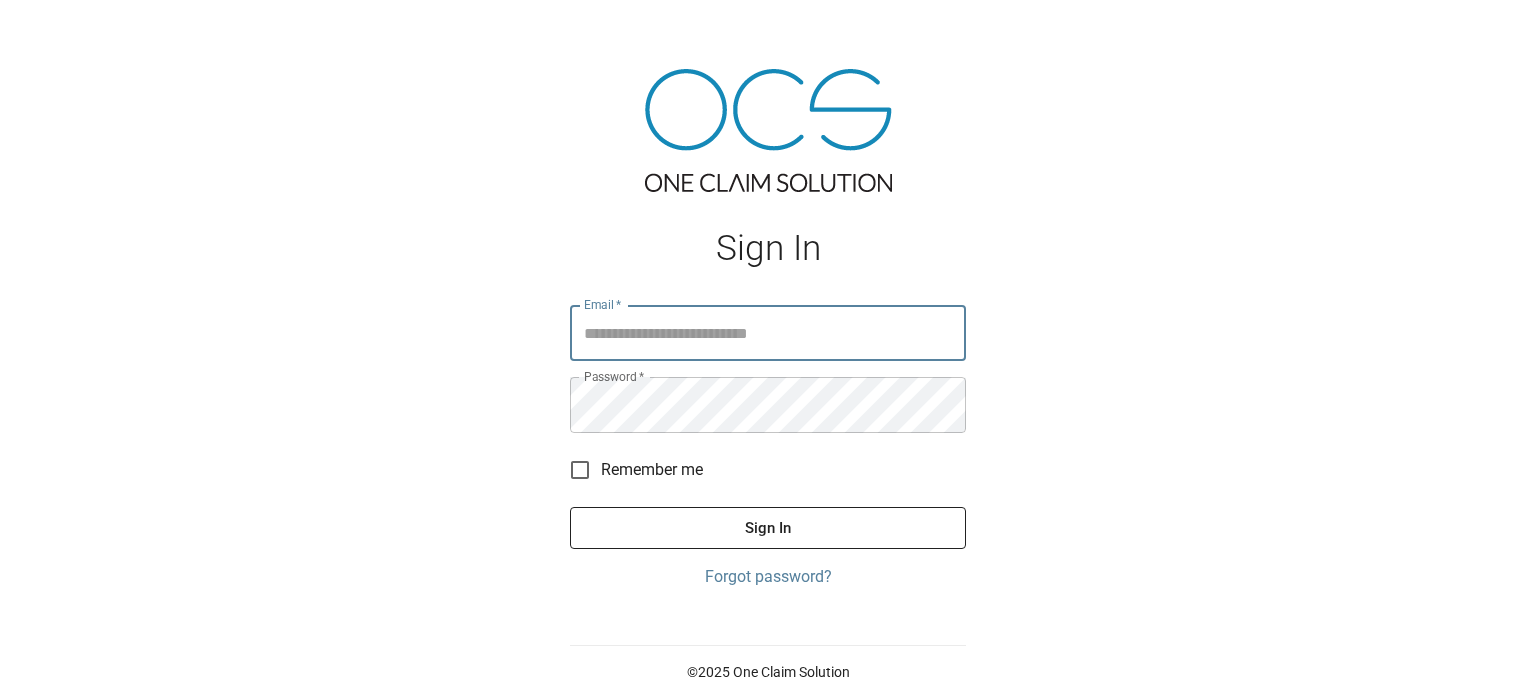 click on "Email   *" at bounding box center [768, 333] 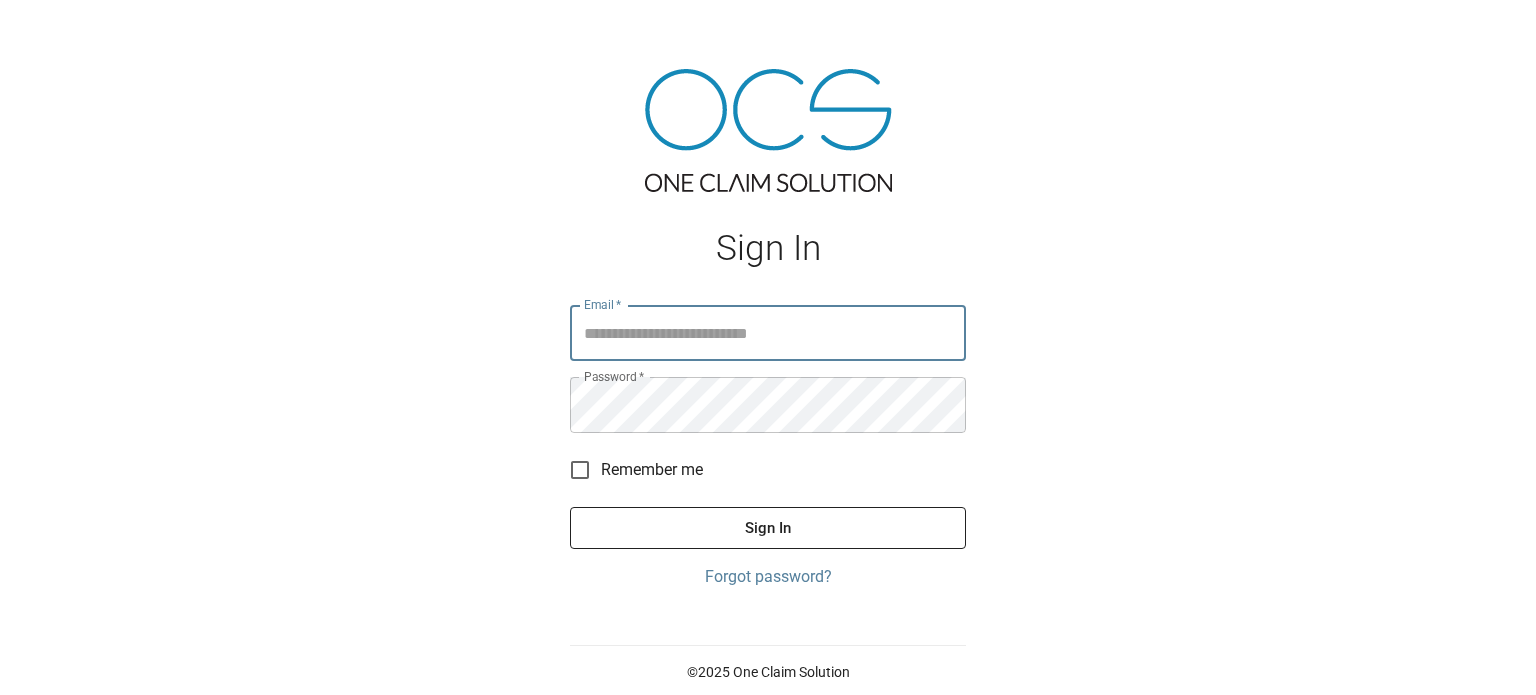type on "**********" 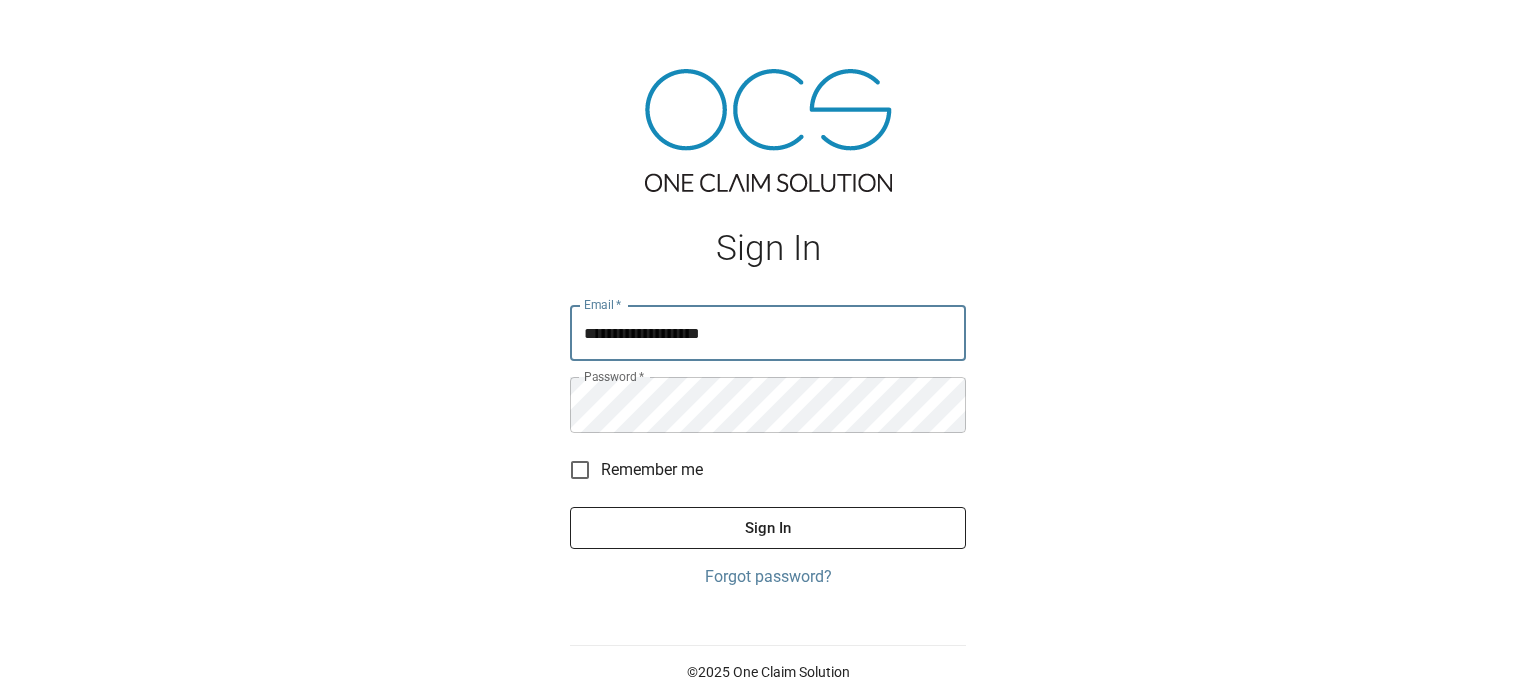 click on "**********" at bounding box center (768, 447) 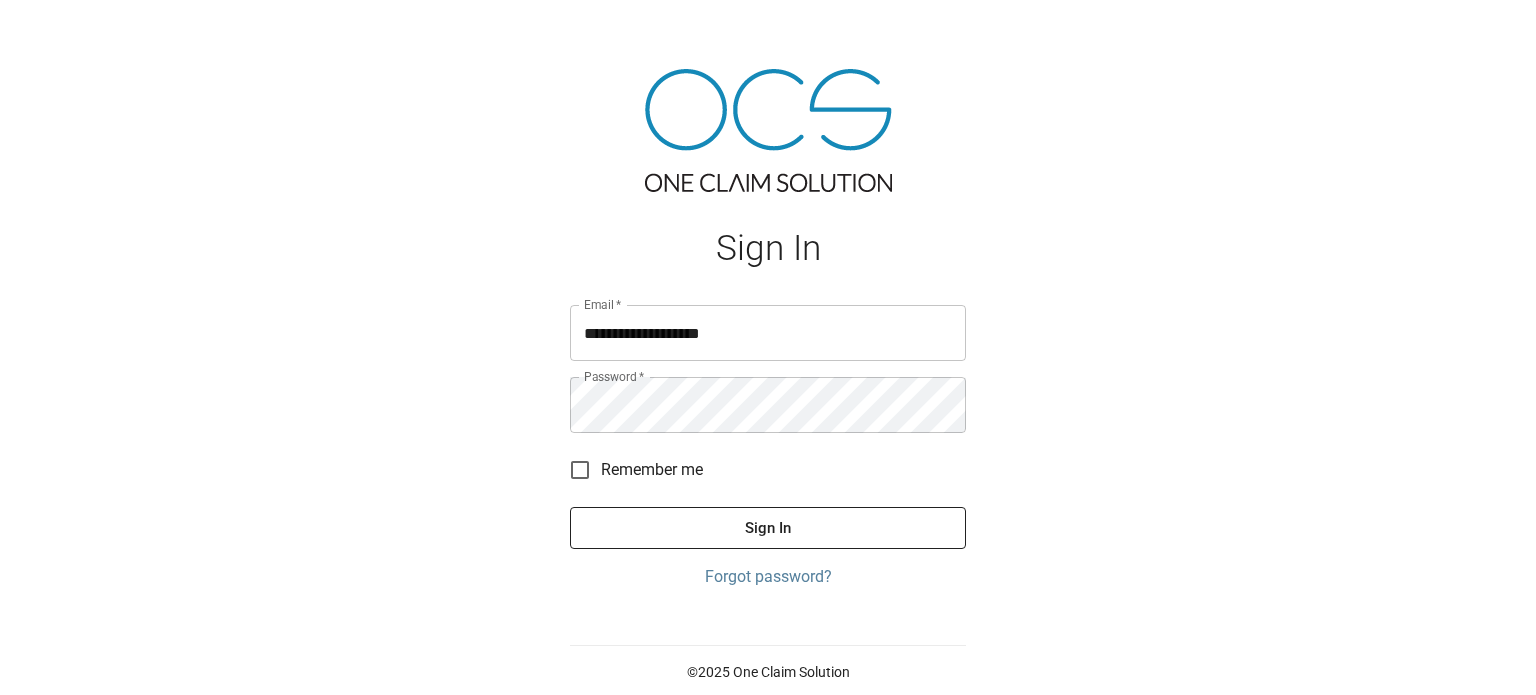 click on "Sign In" at bounding box center [768, 528] 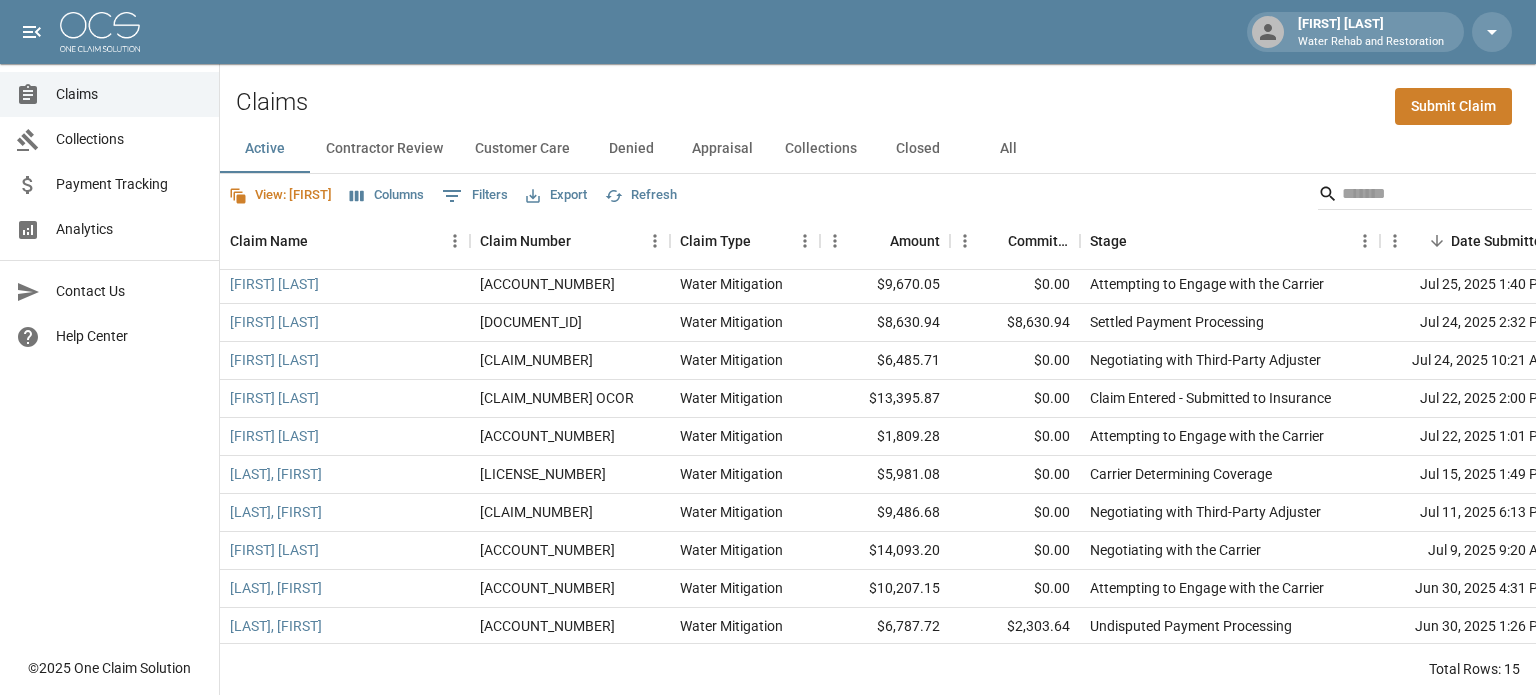 scroll, scrollTop: 0, scrollLeft: 0, axis: both 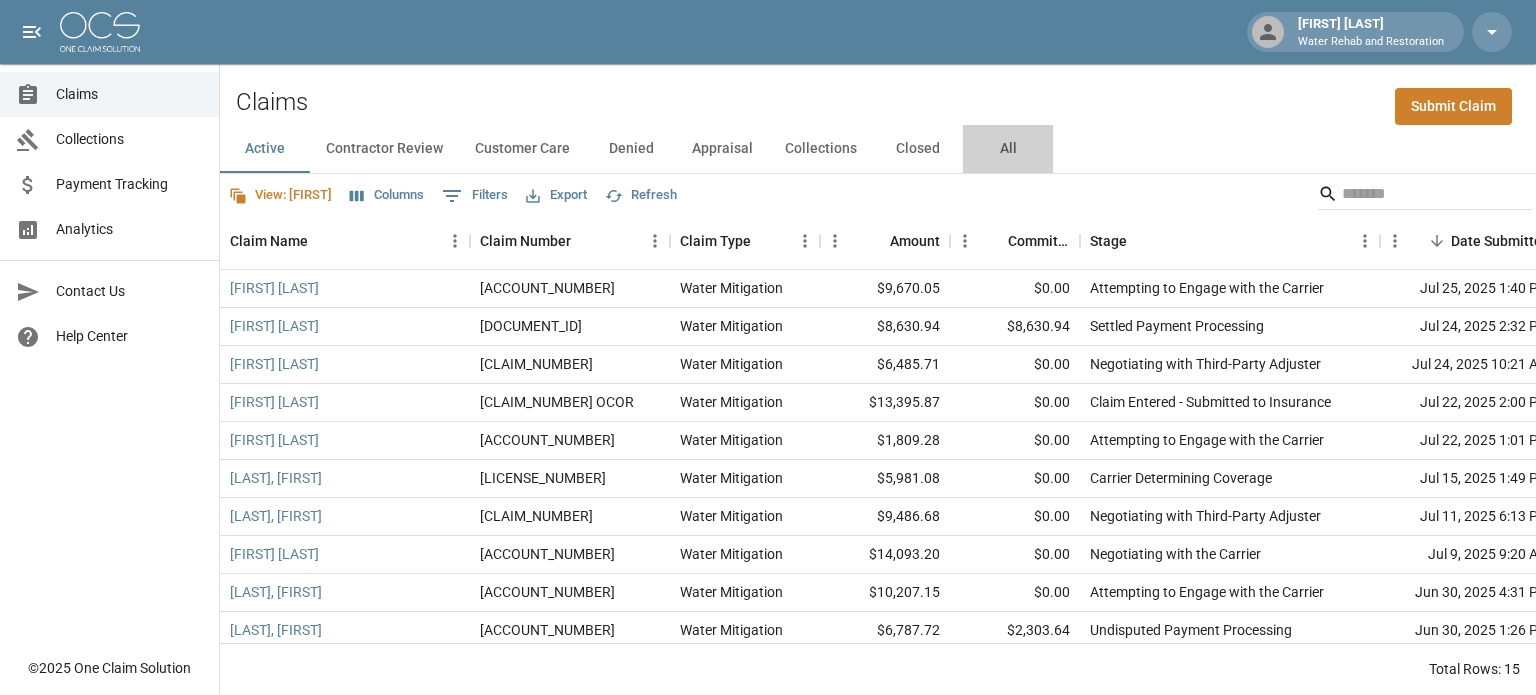 click on "All" at bounding box center (1008, 149) 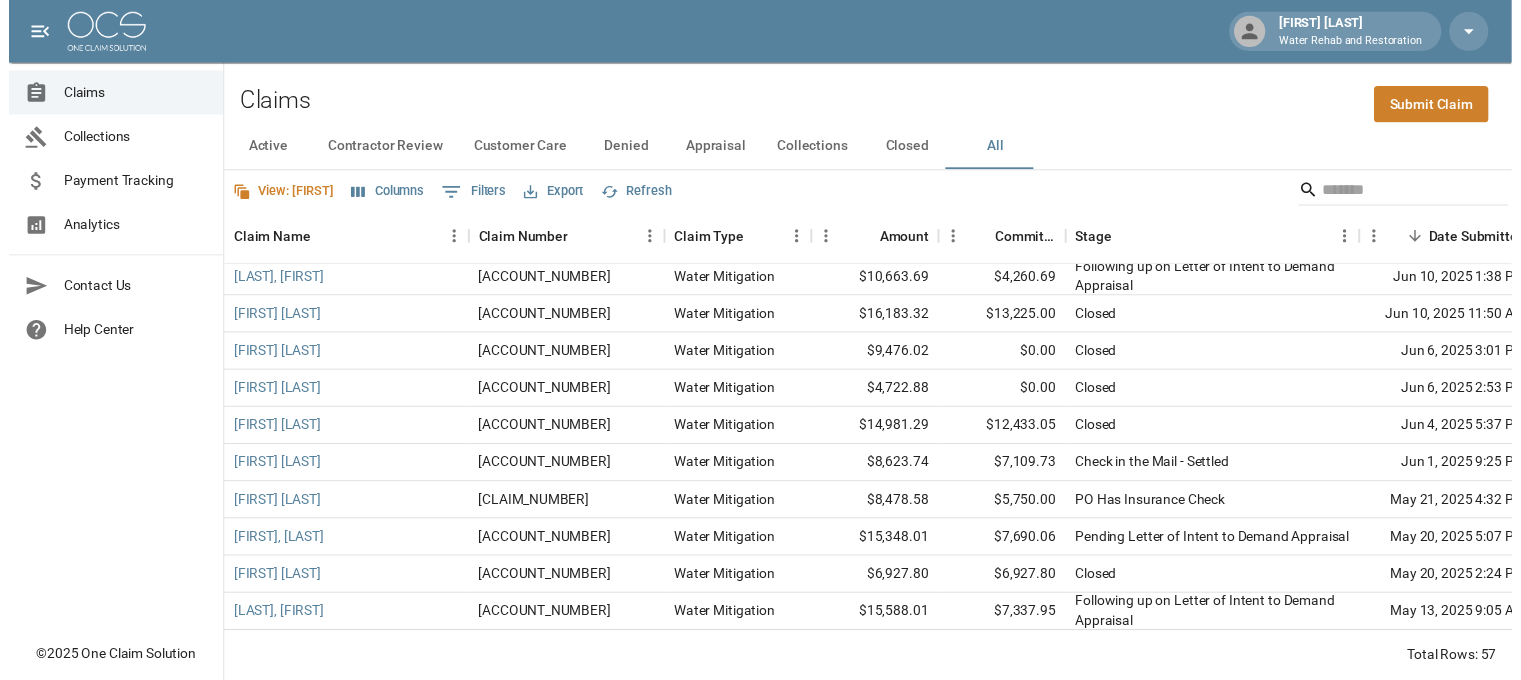 scroll, scrollTop: 700, scrollLeft: 0, axis: vertical 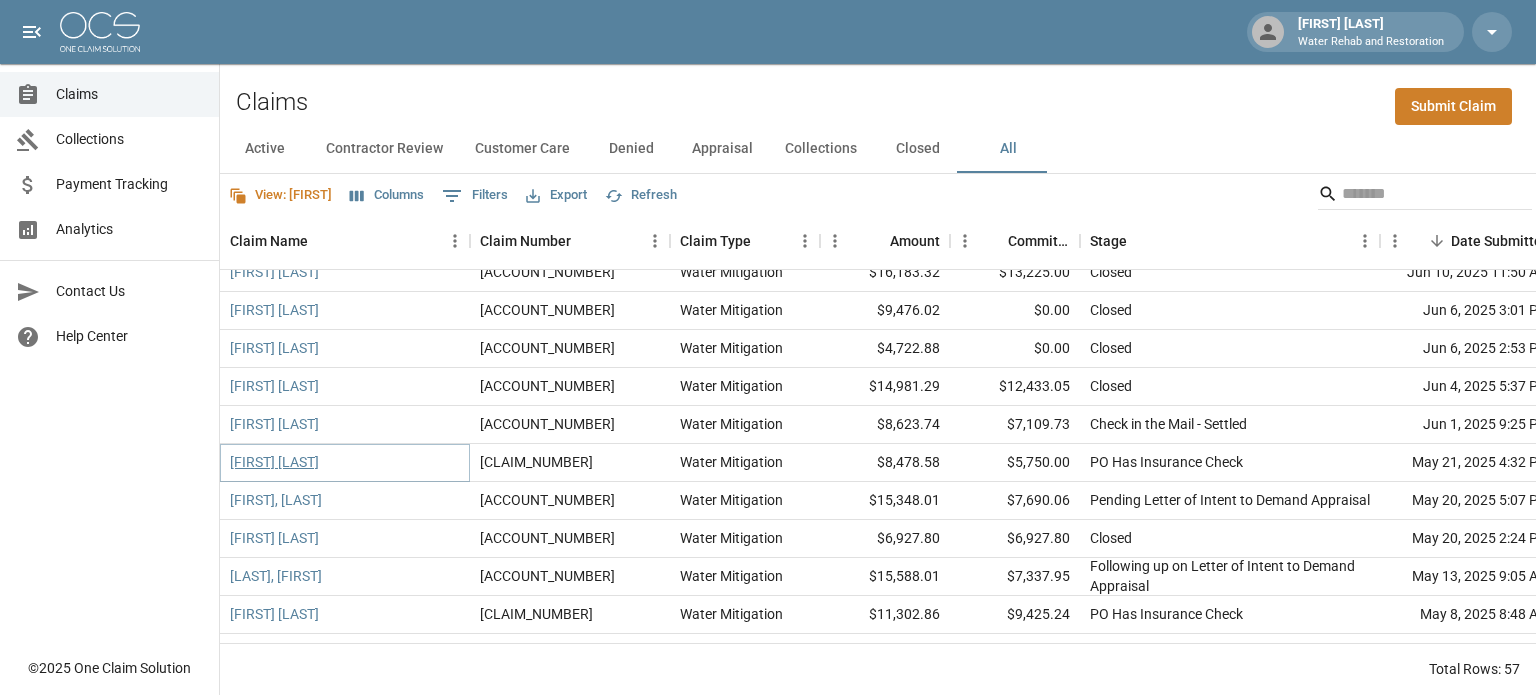click on "[FIRST] [LAST]" at bounding box center [274, 462] 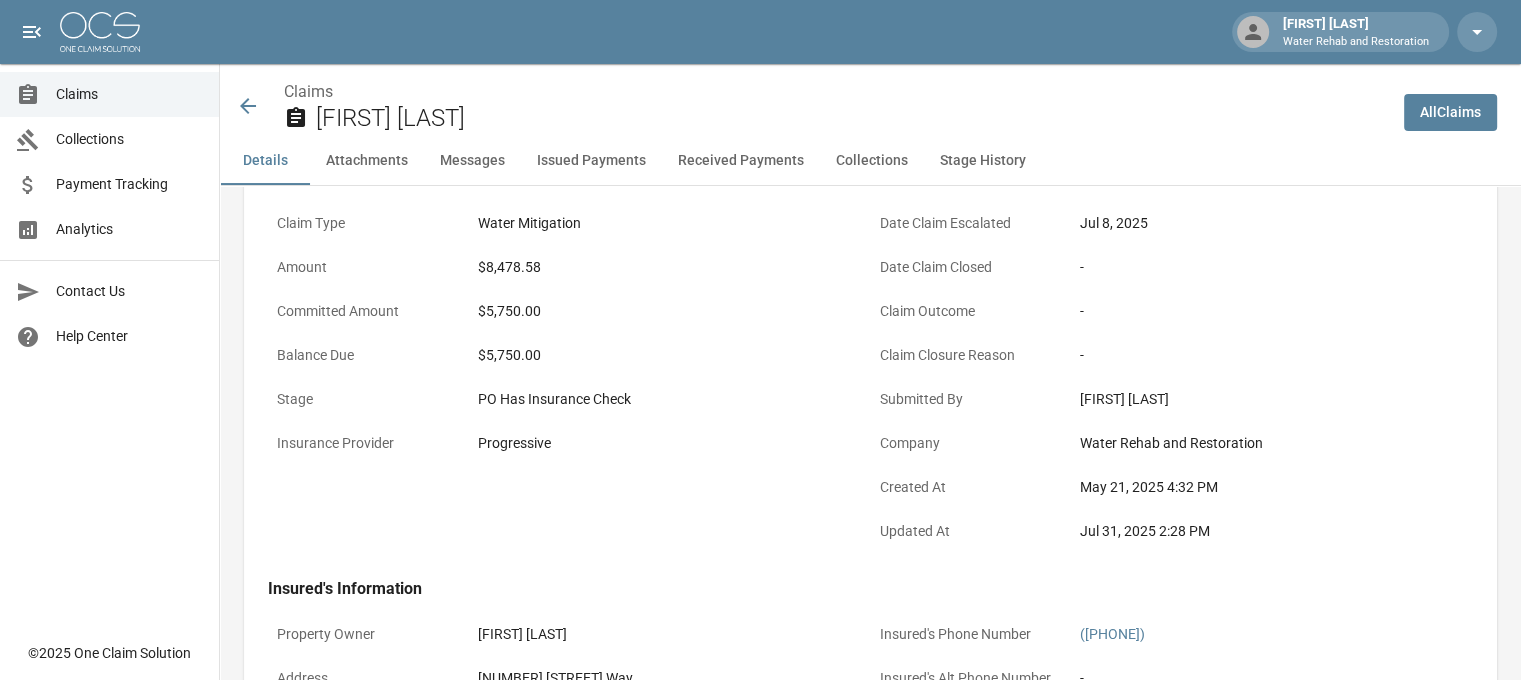 scroll, scrollTop: 200, scrollLeft: 0, axis: vertical 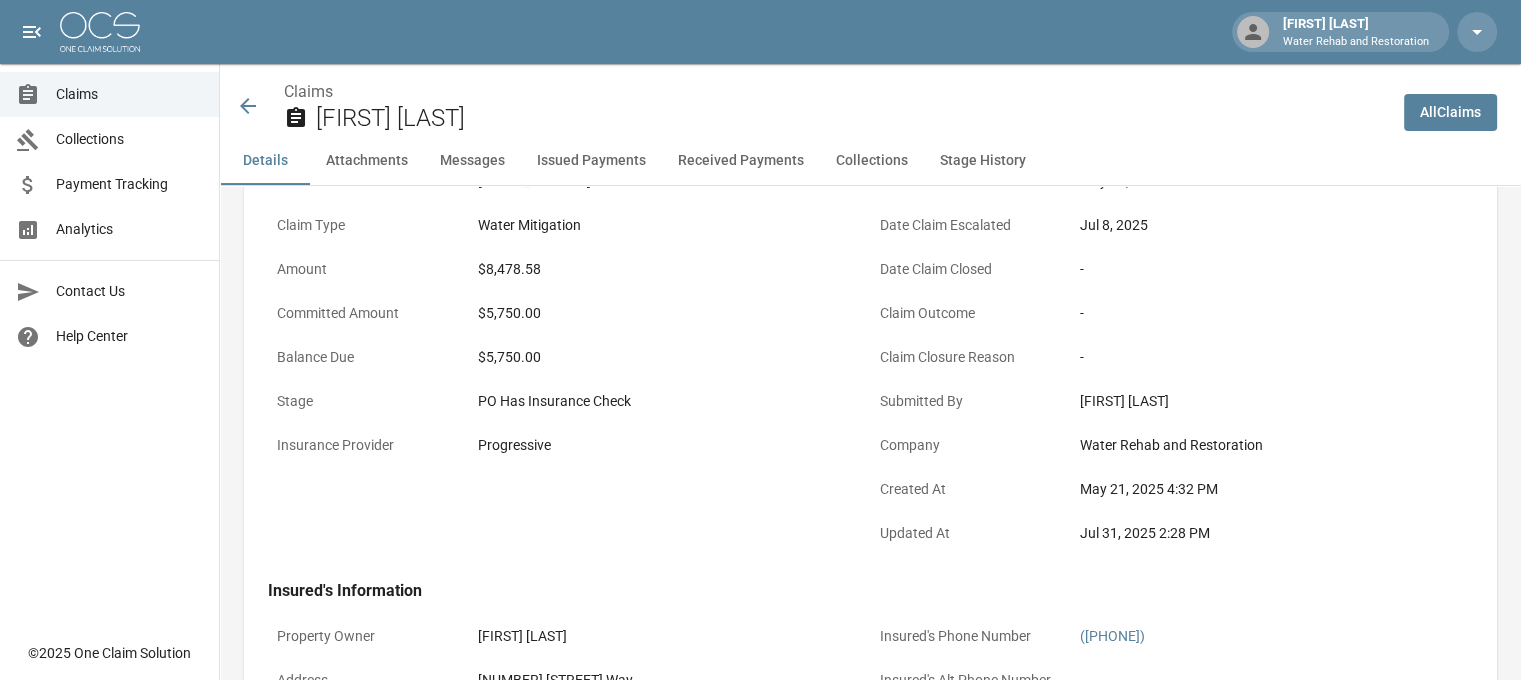 click on "Payment Tracking" at bounding box center (129, 184) 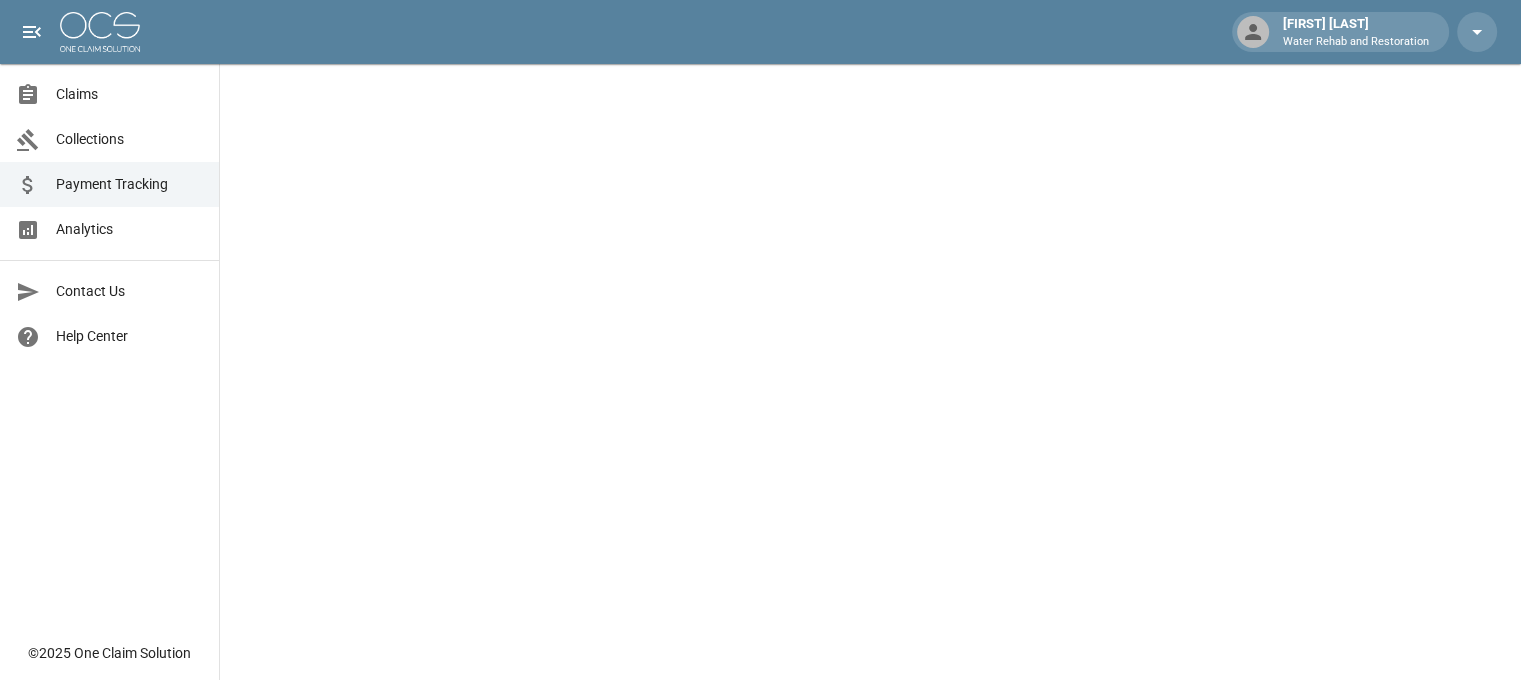 scroll, scrollTop: 0, scrollLeft: 0, axis: both 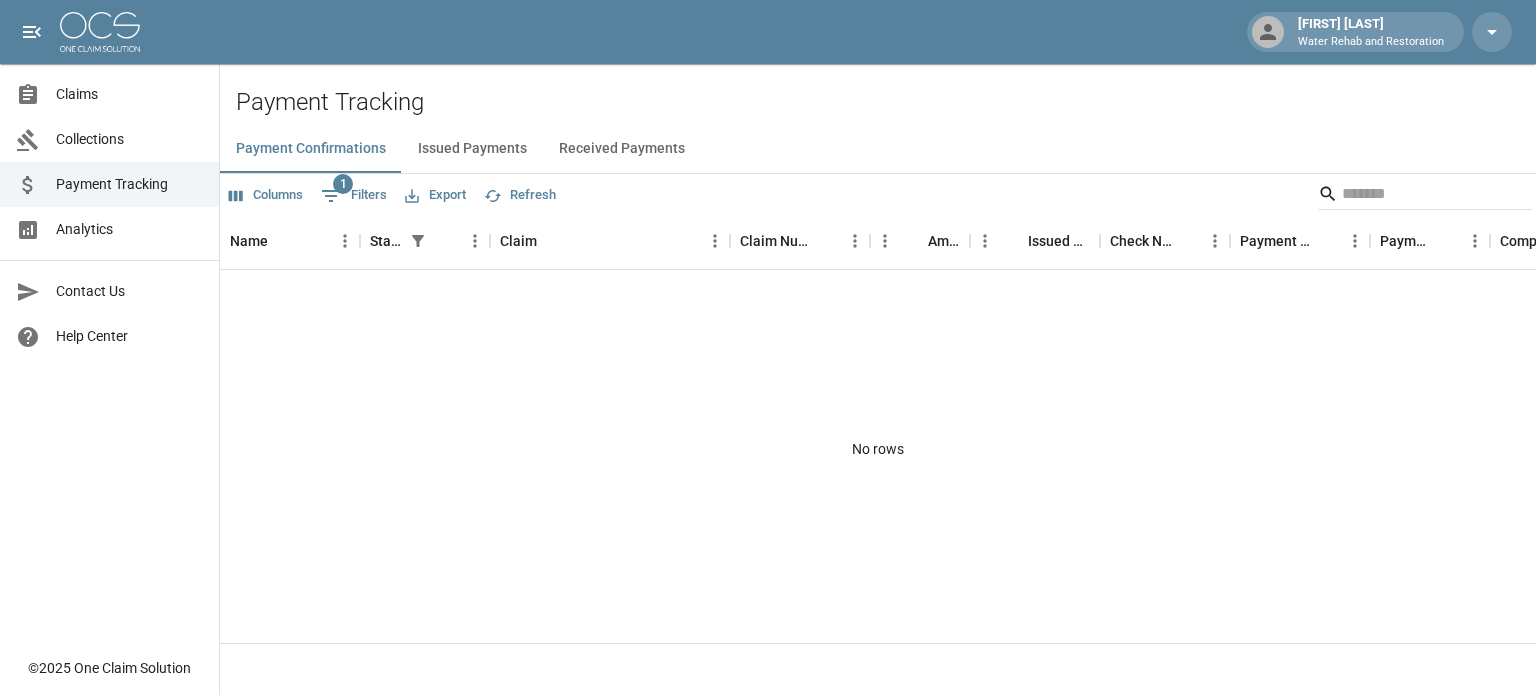 click on "Issued Payments" at bounding box center (472, 149) 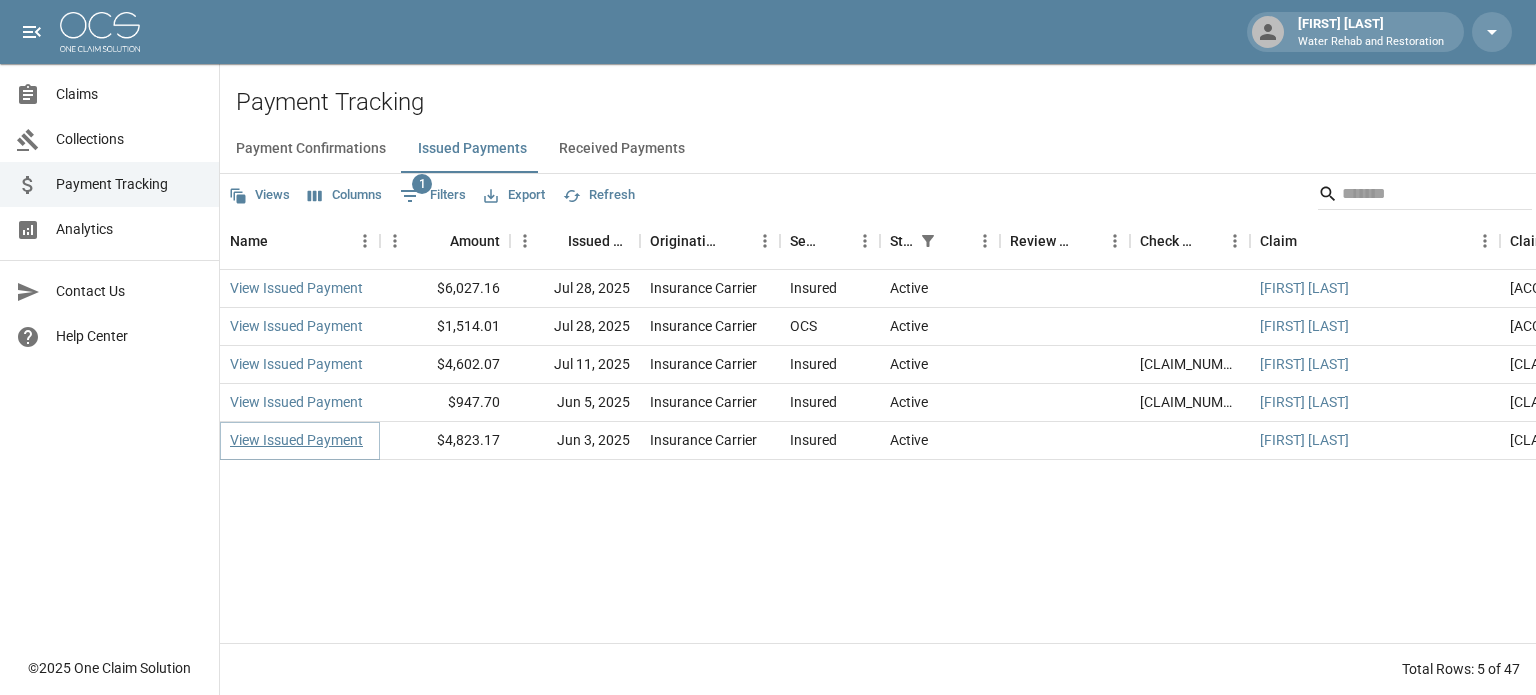click on "View Issued Payment" at bounding box center (296, 440) 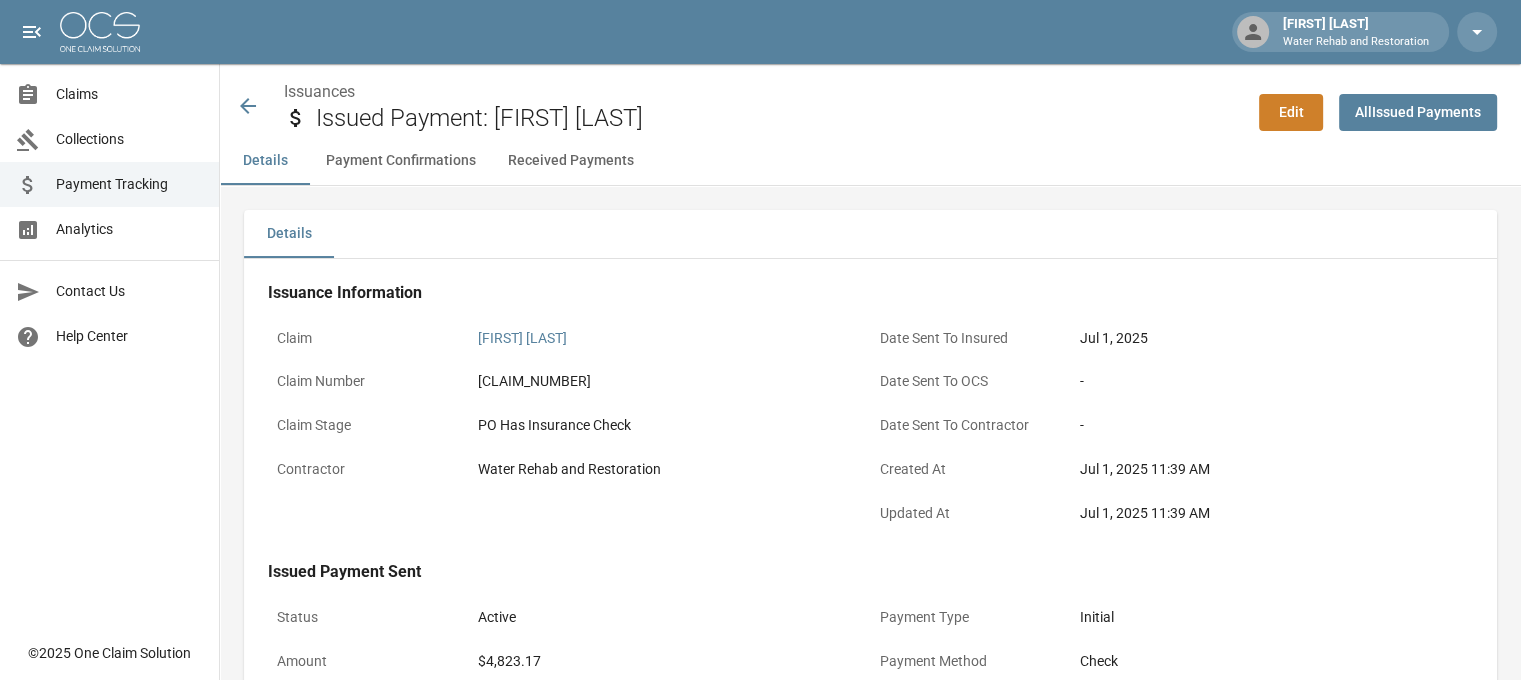 scroll, scrollTop: 0, scrollLeft: 0, axis: both 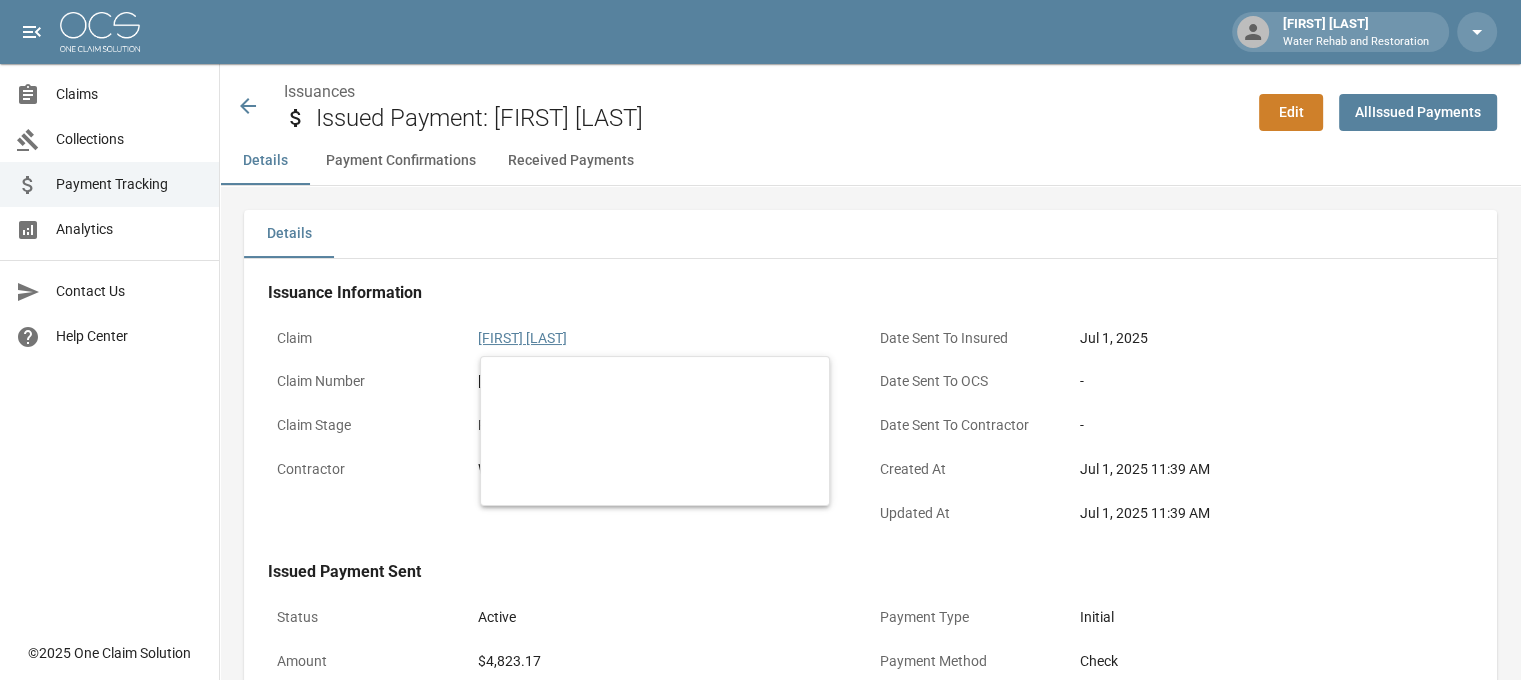 click on "[FIRST] [LAST]" at bounding box center [522, 338] 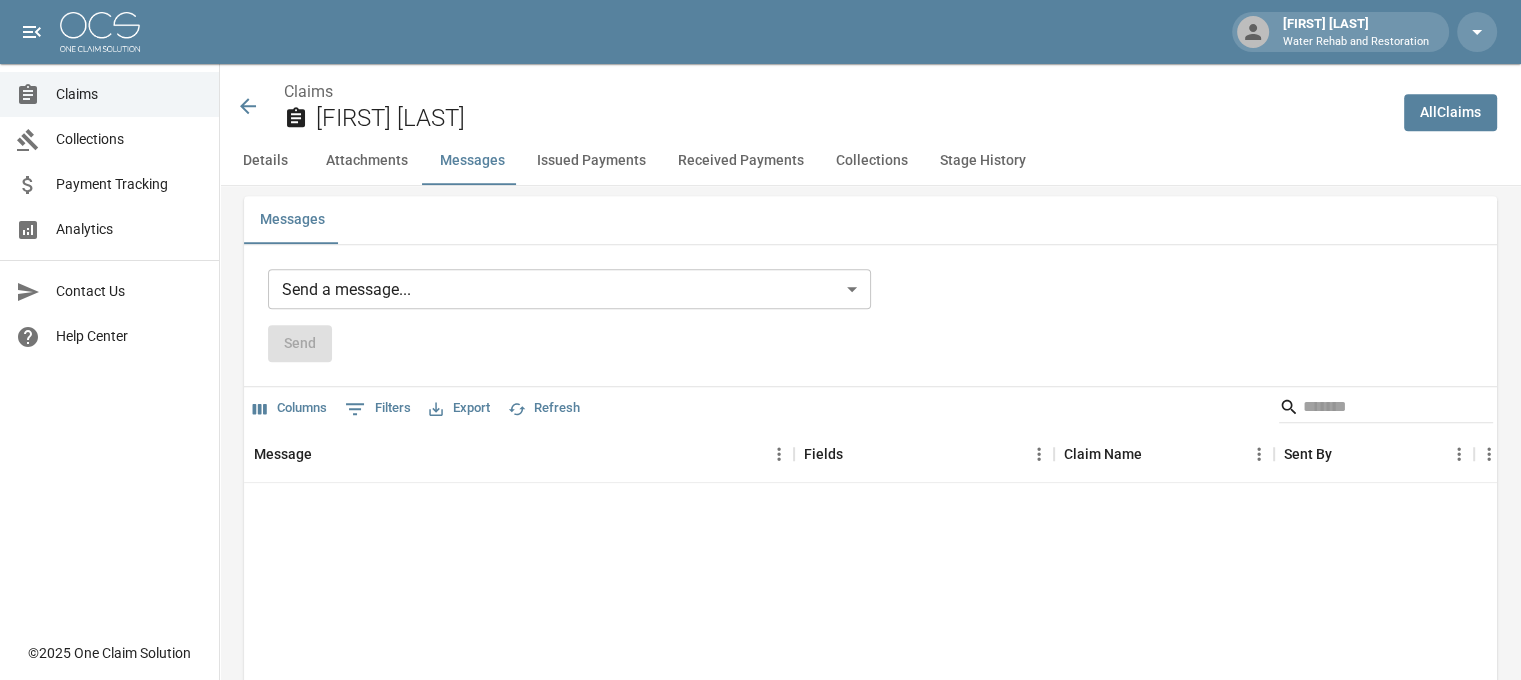 scroll, scrollTop: 1700, scrollLeft: 0, axis: vertical 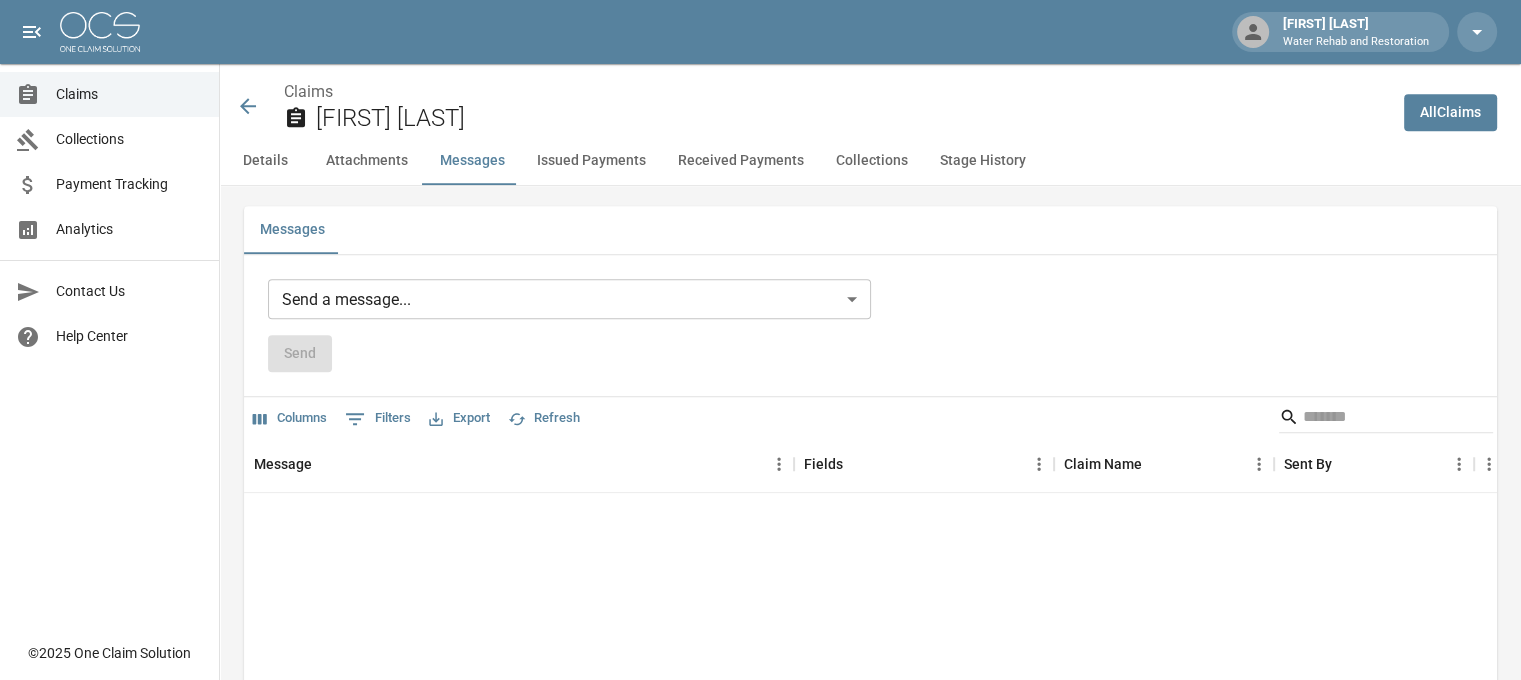 click on "[FIRST] [LAST] Water Rehab and Restoration  Claims Collections Payment Tracking Analytics Contact Us Help Center ©  2025   One Claim Solution Claims [FIRST] [LAST] All  Claims Details Attachments Messages Issued Payments Received Payments Collections Stage History Details Claim Information Name [FIRST] [LAST] Claim Number  [CLAIM_NUMBER] Claim Type Water Mitigation Amount $11,302.86 Committed Amount $9,425.24 Balance Due $9,425.24 Stage PO Has Insurance Check Insurance Provider Homeowners of America Date of Loss Apr 30, 2025 Date Submitted May 8, 2025 8:48 AM Date Claim Escalated Jul 11, 2025 Date Claim Closed - Claim Outcome - Claim Closure Reason - Submitted By [FIRST] [LAST] Company Water Rehab and Restoration  Created At May 8, 2025 8:48 AM Updated At Aug 1, 2025 9:06 AM Insured's Information Property Owner [FIRST] [LAST] Address 5412 Percy Priest Street  [CITY]  ,  Texas   76179 Insured's Phone Number ([PHONE]) Insured's Alt Phone Number - Insured's Email [EMAIL] pdf pdf -" at bounding box center (760, 730) 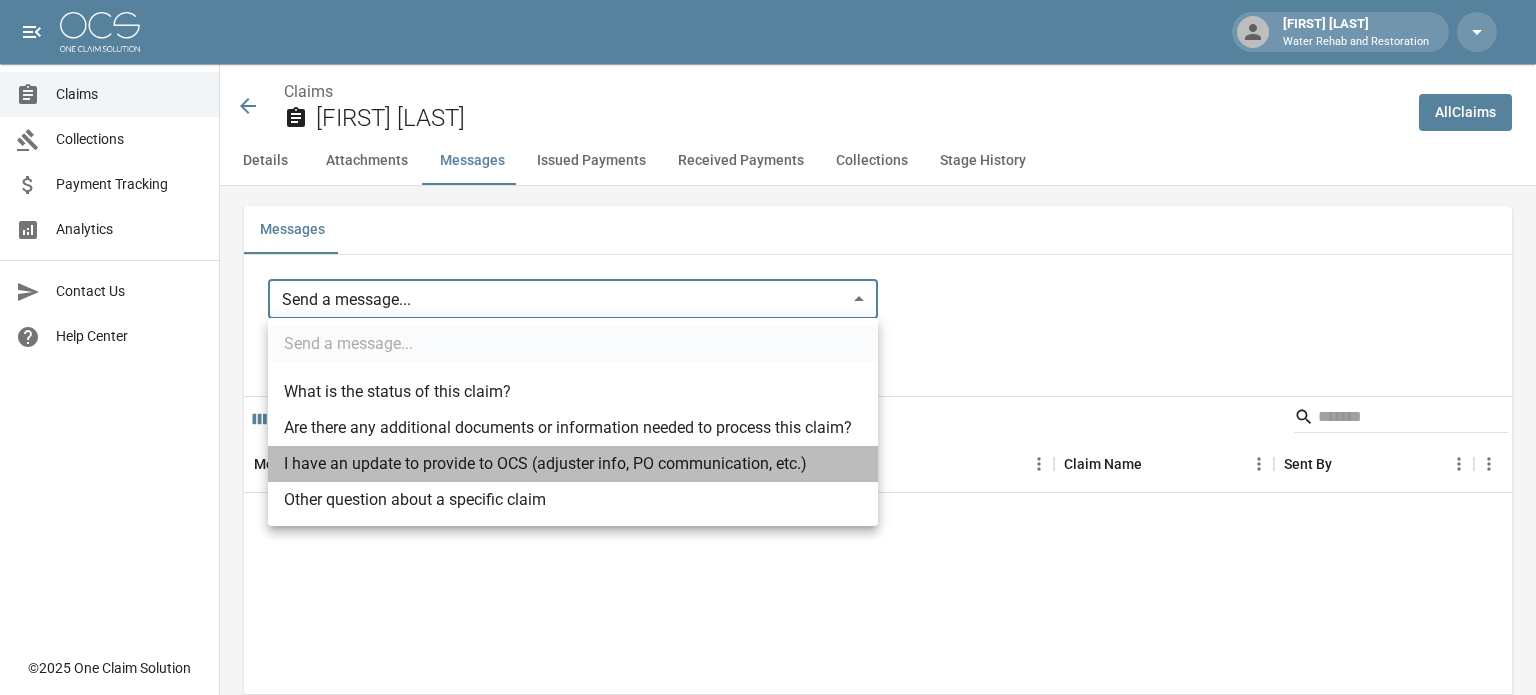 click on "I have an update to provide to OCS (adjuster info, PO communication, etc.)" at bounding box center (573, 464) 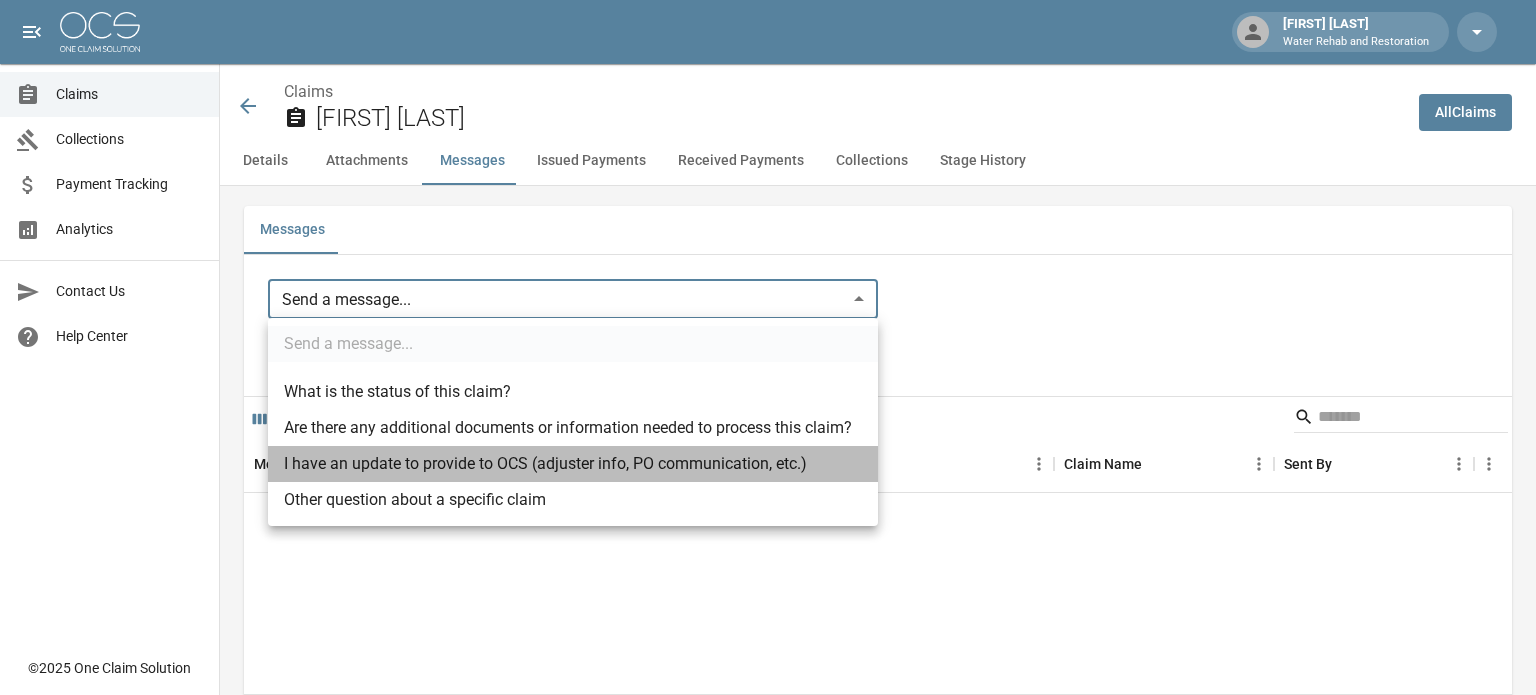 type on "**********" 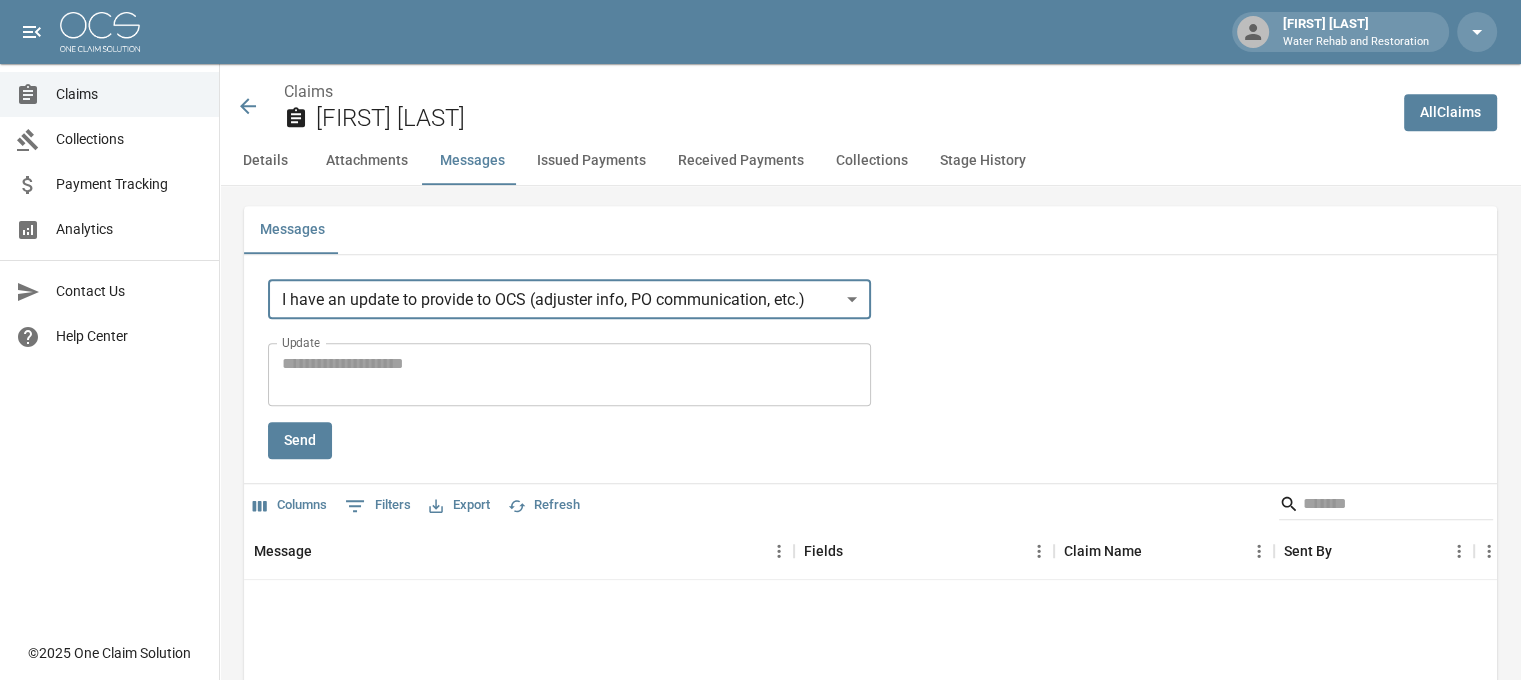 click on "Update" at bounding box center (569, 375) 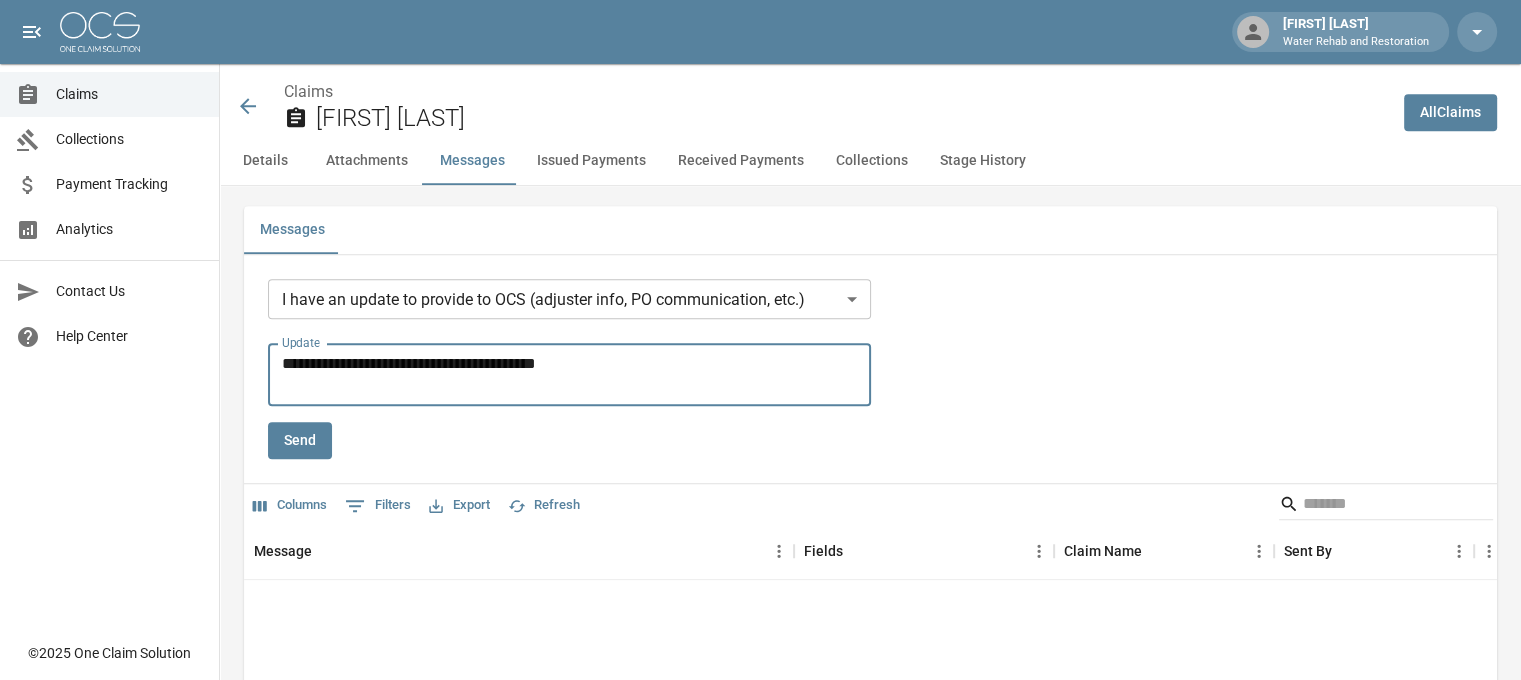 type on "**********" 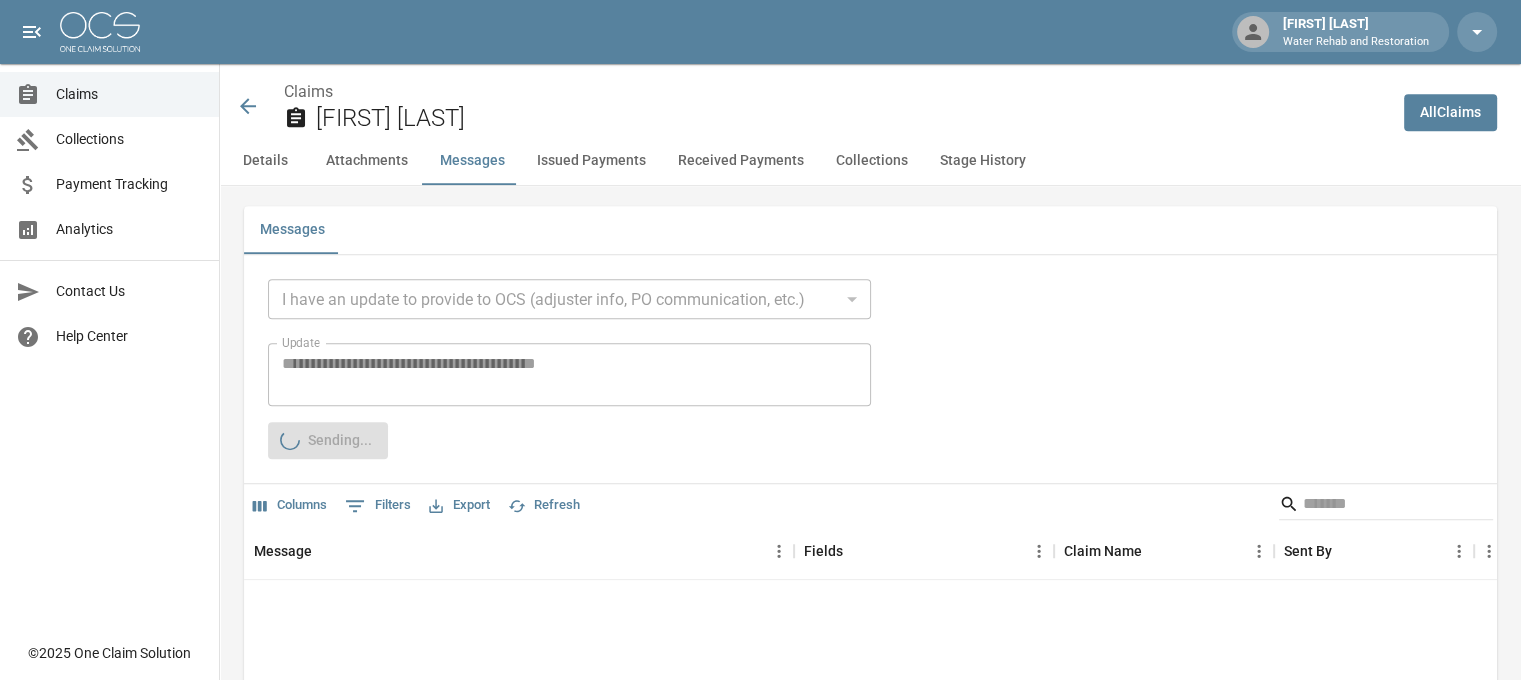 type 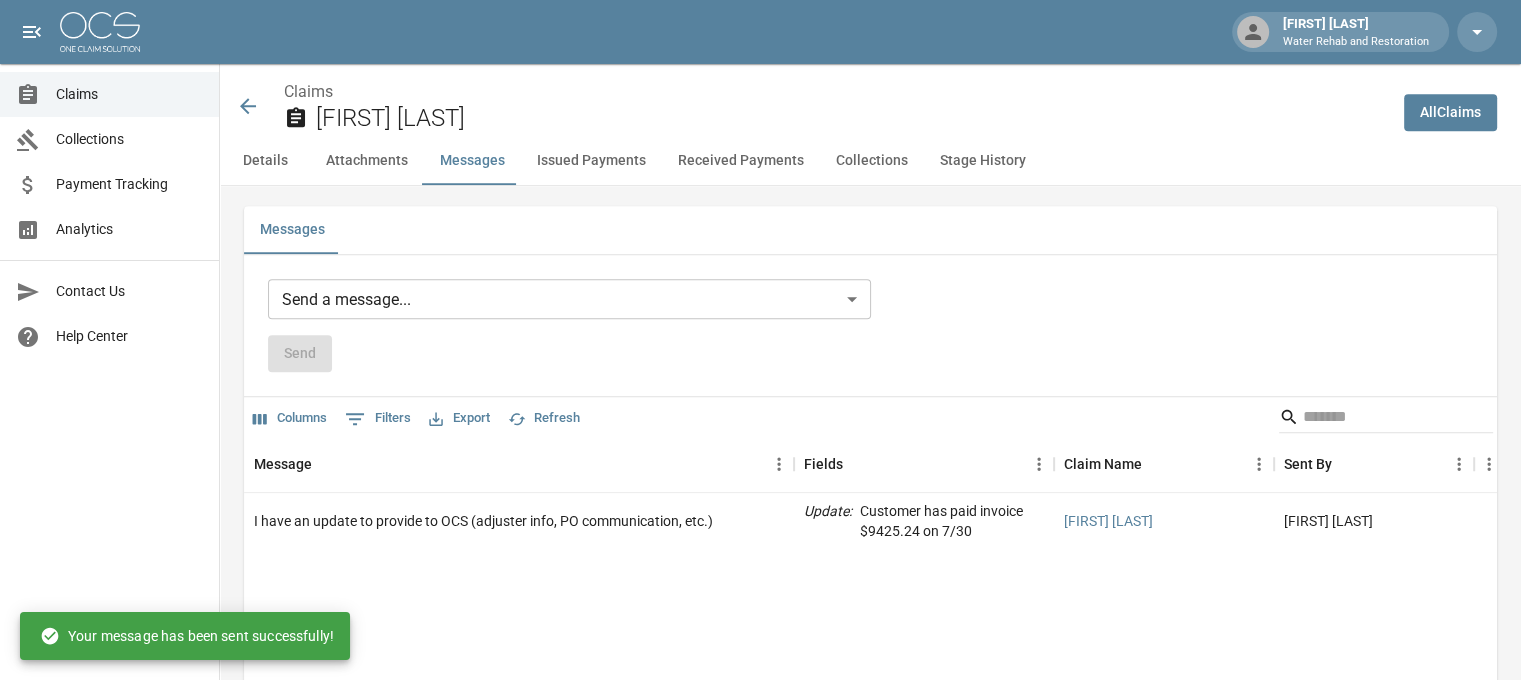 click on "Claims" at bounding box center (129, 94) 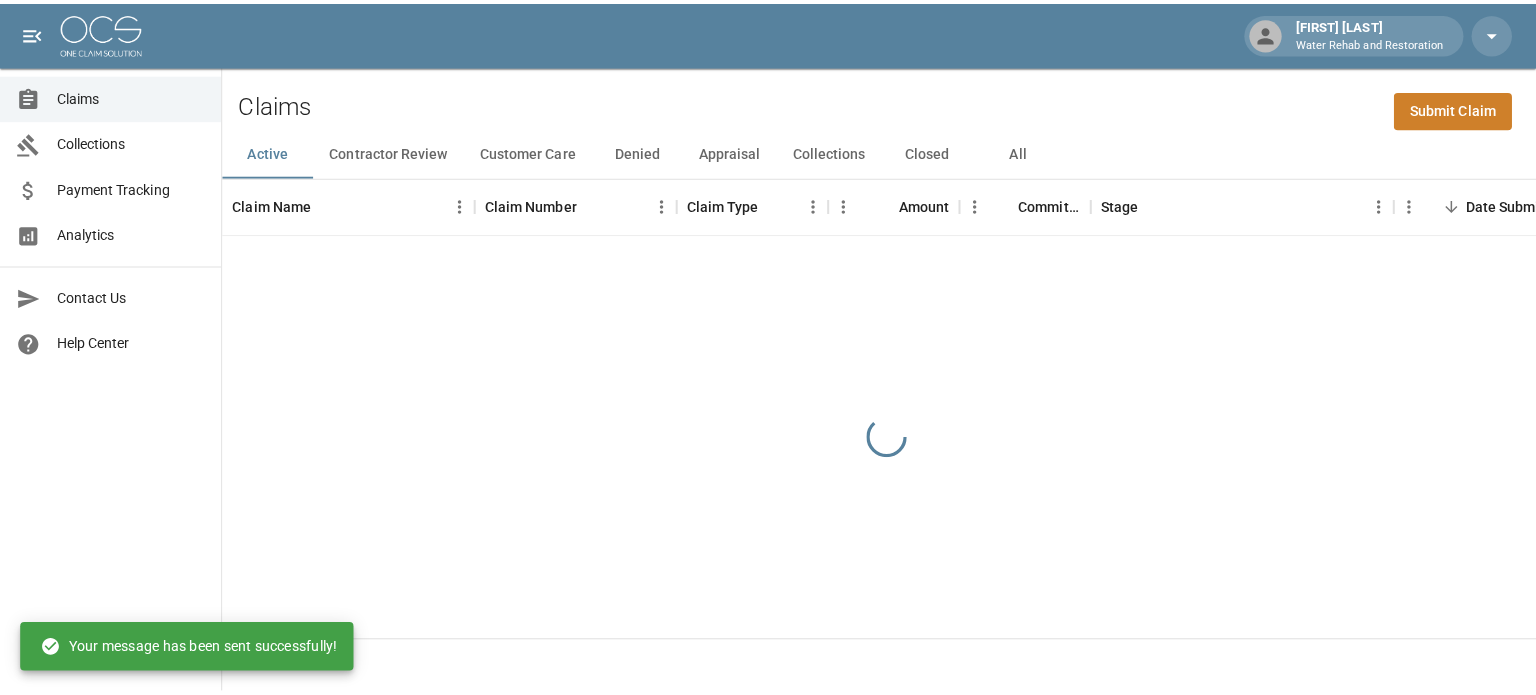 scroll, scrollTop: 0, scrollLeft: 0, axis: both 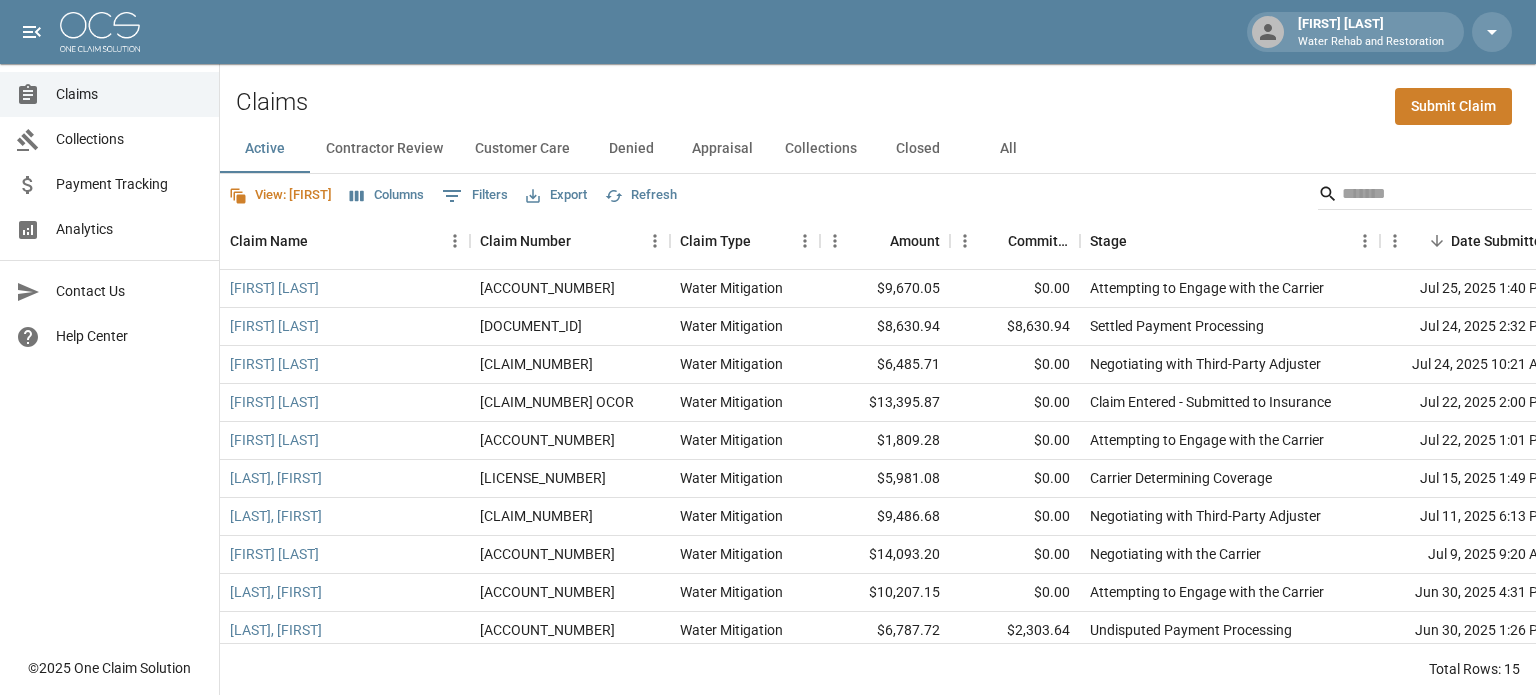 click on "All" at bounding box center (1008, 149) 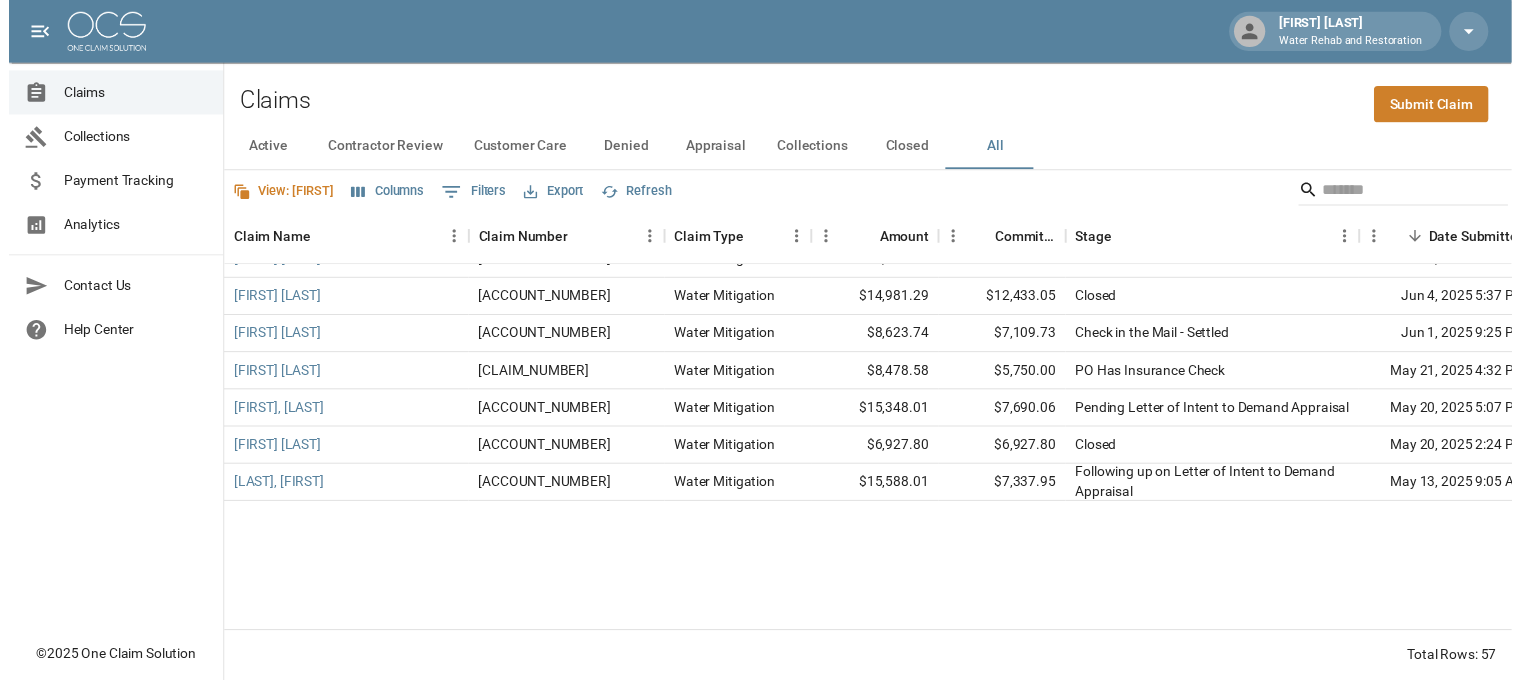 scroll, scrollTop: 800, scrollLeft: 0, axis: vertical 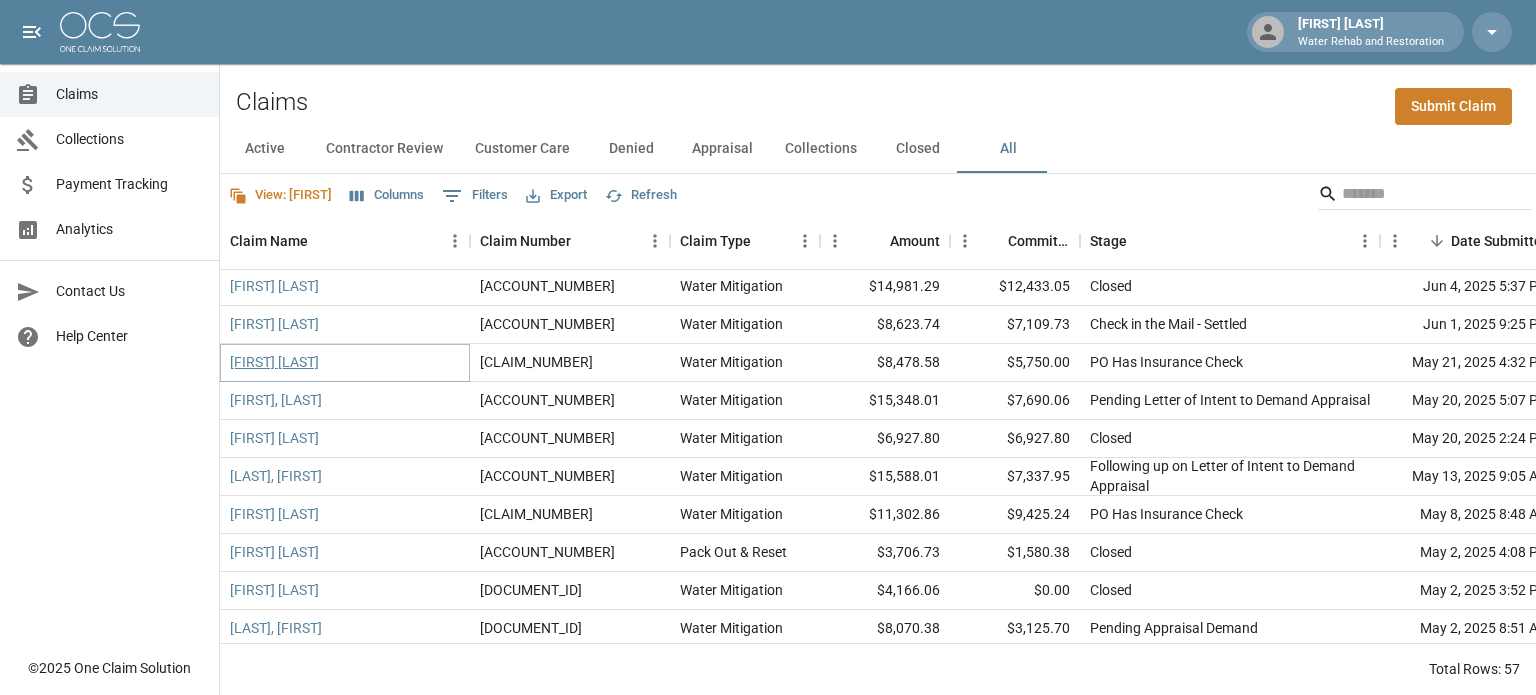 click on "[FIRST] [LAST]" at bounding box center (274, 362) 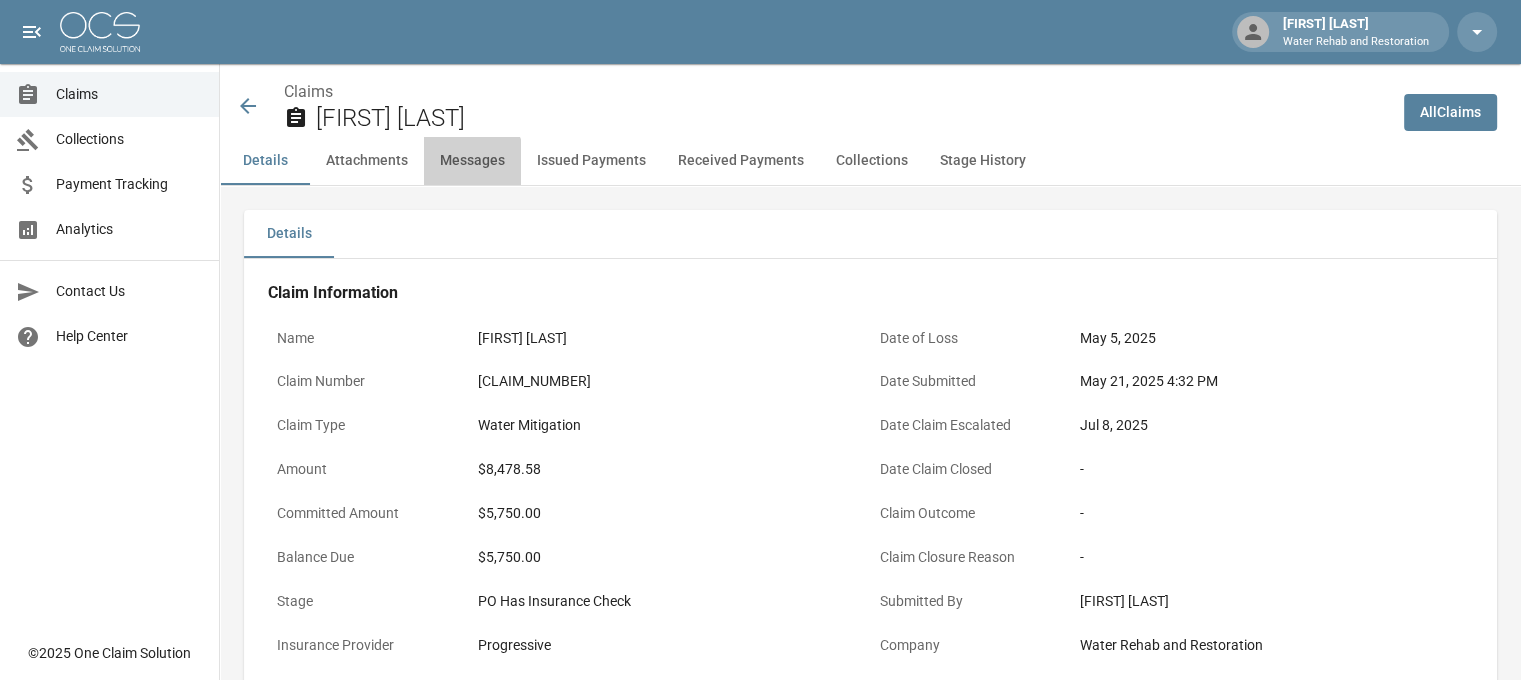 click on "Messages" at bounding box center (472, 161) 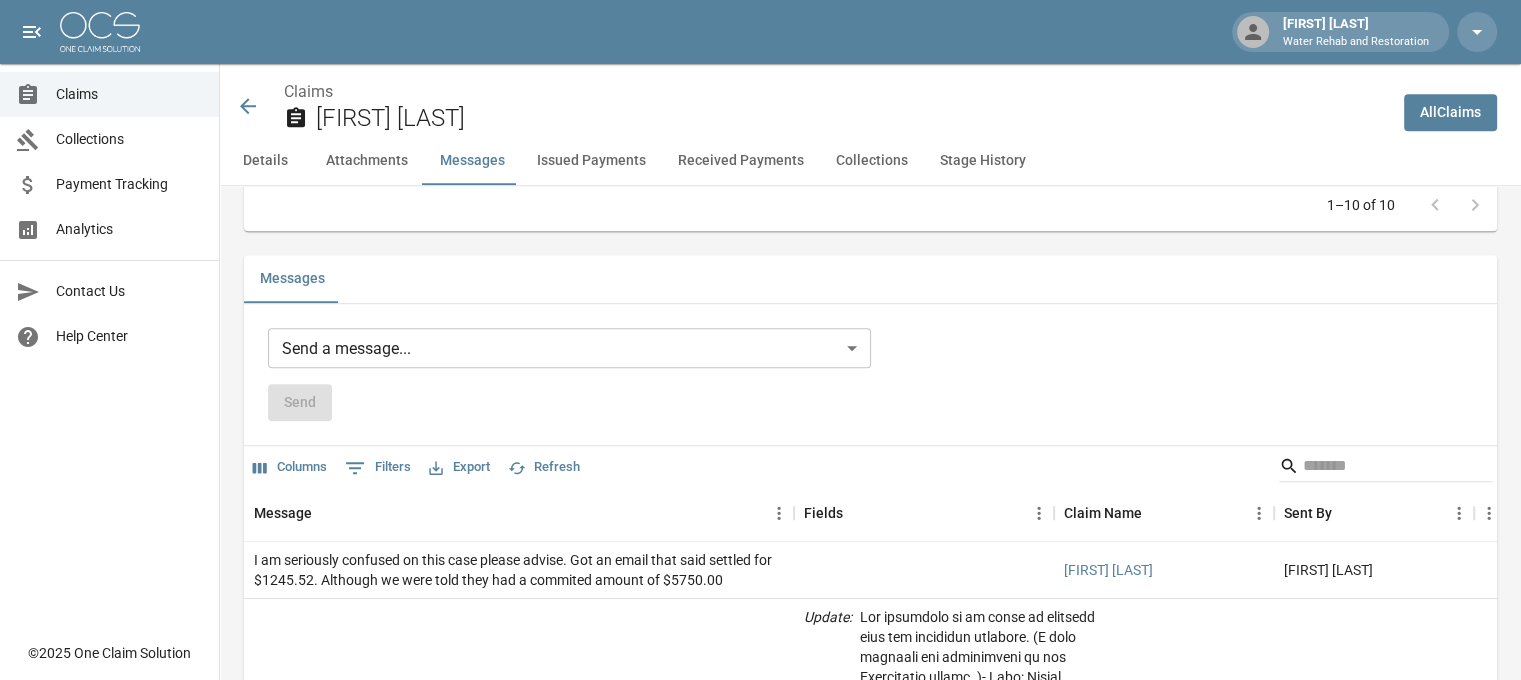 scroll, scrollTop: 1736, scrollLeft: 0, axis: vertical 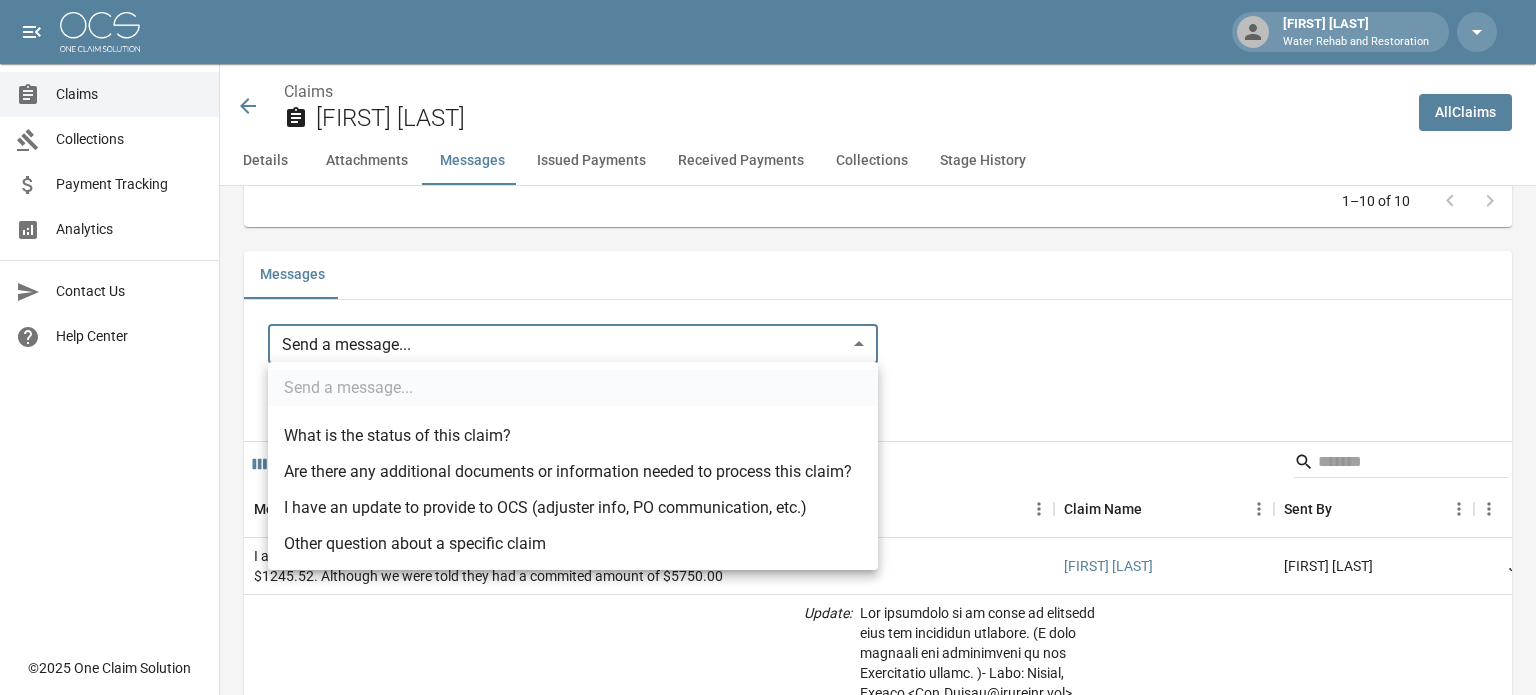 click on "[FIRST] [LAST] Water Rehab and Restoration  Claims Collections Payment Tracking Analytics Contact Us Help Center ©  2025   One Claim Solution Claims [FIRST] [LAST] All  Claims Details Attachments Messages Issued Payments Received Payments Collections Stage History Details Claim Information Name [FIRST] [LAST] Claim Number [CLAIM_NUMBER] Claim Type Water Mitigation Amount $8,478.58 Committed Amount $5,750.00 Balance Due $5,750.00 Stage PO Has Insurance Check Insurance Provider Progressive Date of Loss May 5, 2025 Date Submitted May 21, 2025 4:32 PM Date Claim Escalated Jul 8, 2025 Date Claim Closed - Claim Outcome - Claim Closure Reason - Submitted By [FIRST] [LAST] Company Water Rehab and Restoration  Created At May 21, 2025 4:32 PM Updated At Jul 31, 2025 2:28 PM Insured's Information Property Owner [FIRST] [LAST] Address 2407 Wild Cherry Way  [CITY] ,  Texas   75206 Insured's Phone Number ([PHONE]) Insured's Alt Phone Number - Insured's Email [EMAIL] Documentation Invoice(s) pdf pdf -" at bounding box center (768, 745) 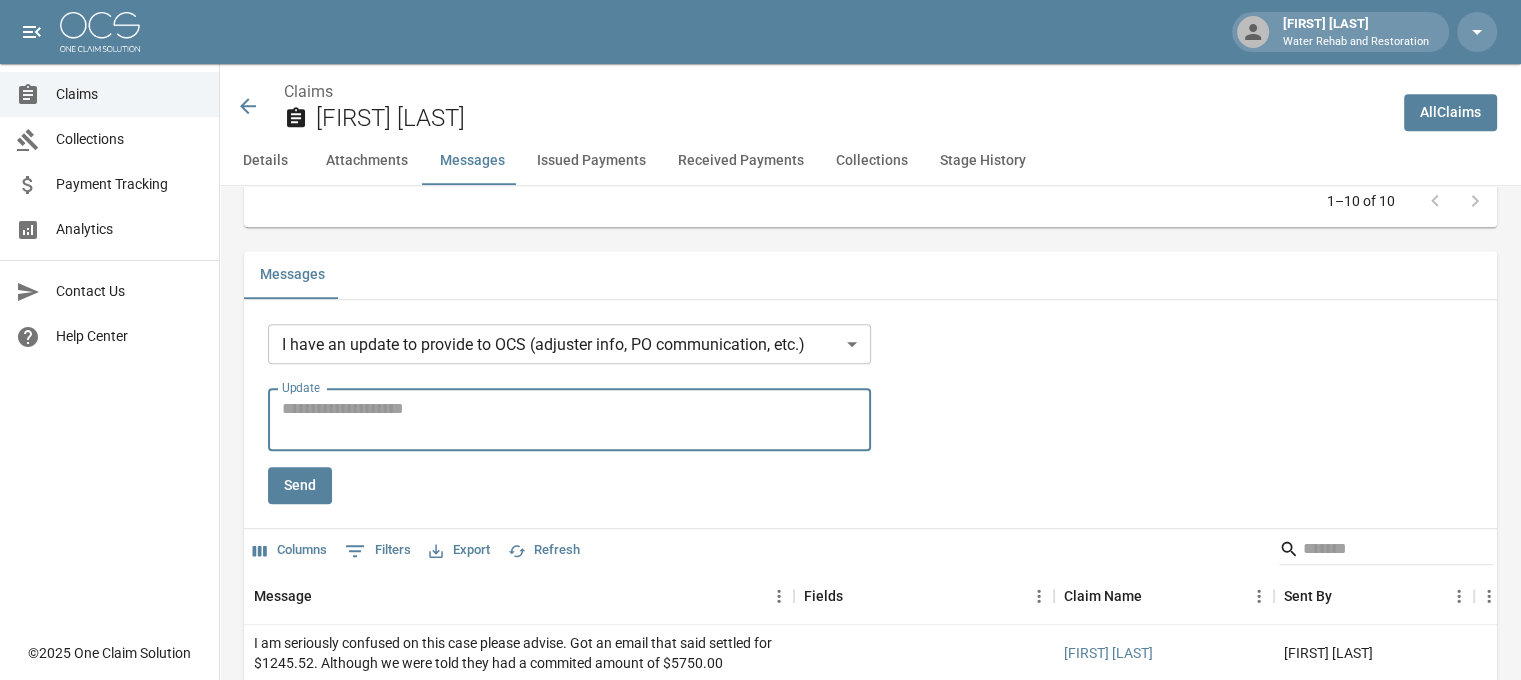 click on "Update" at bounding box center [569, 420] 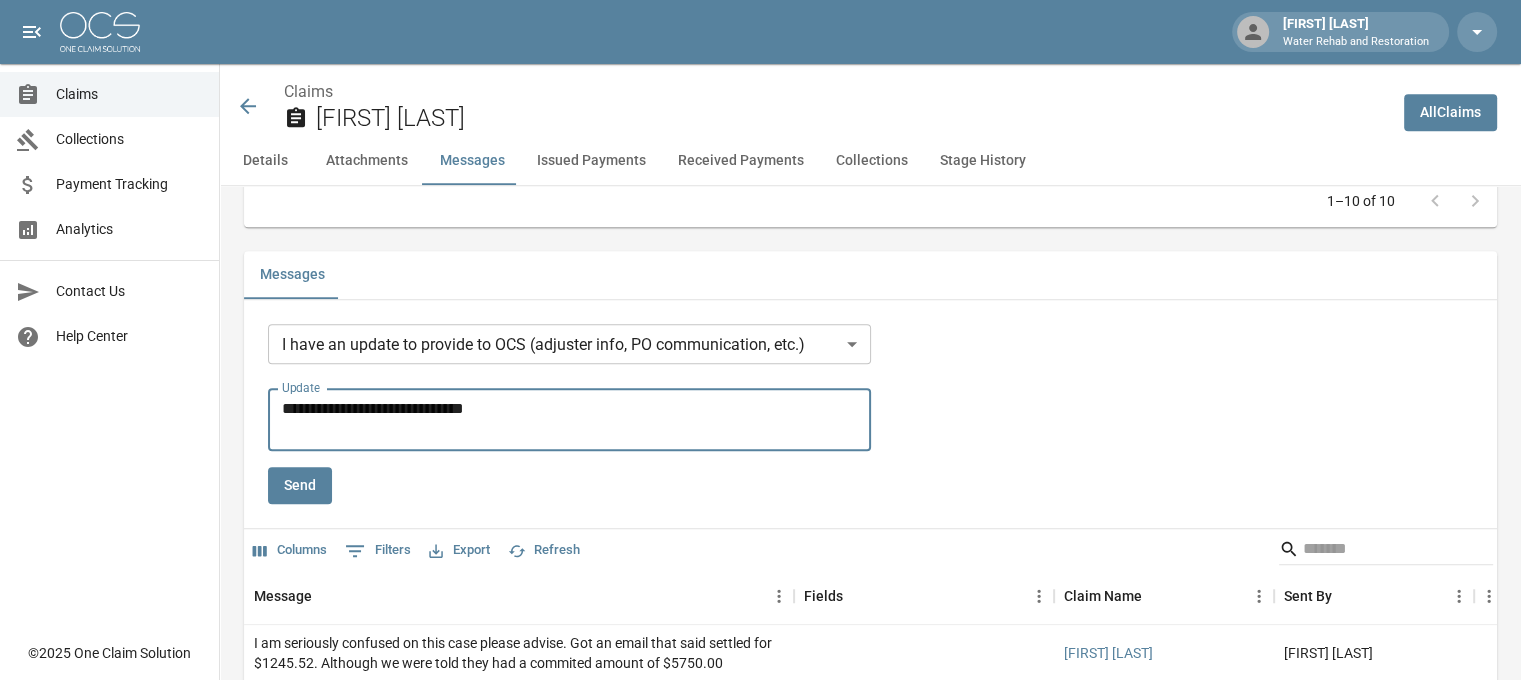 type on "**********" 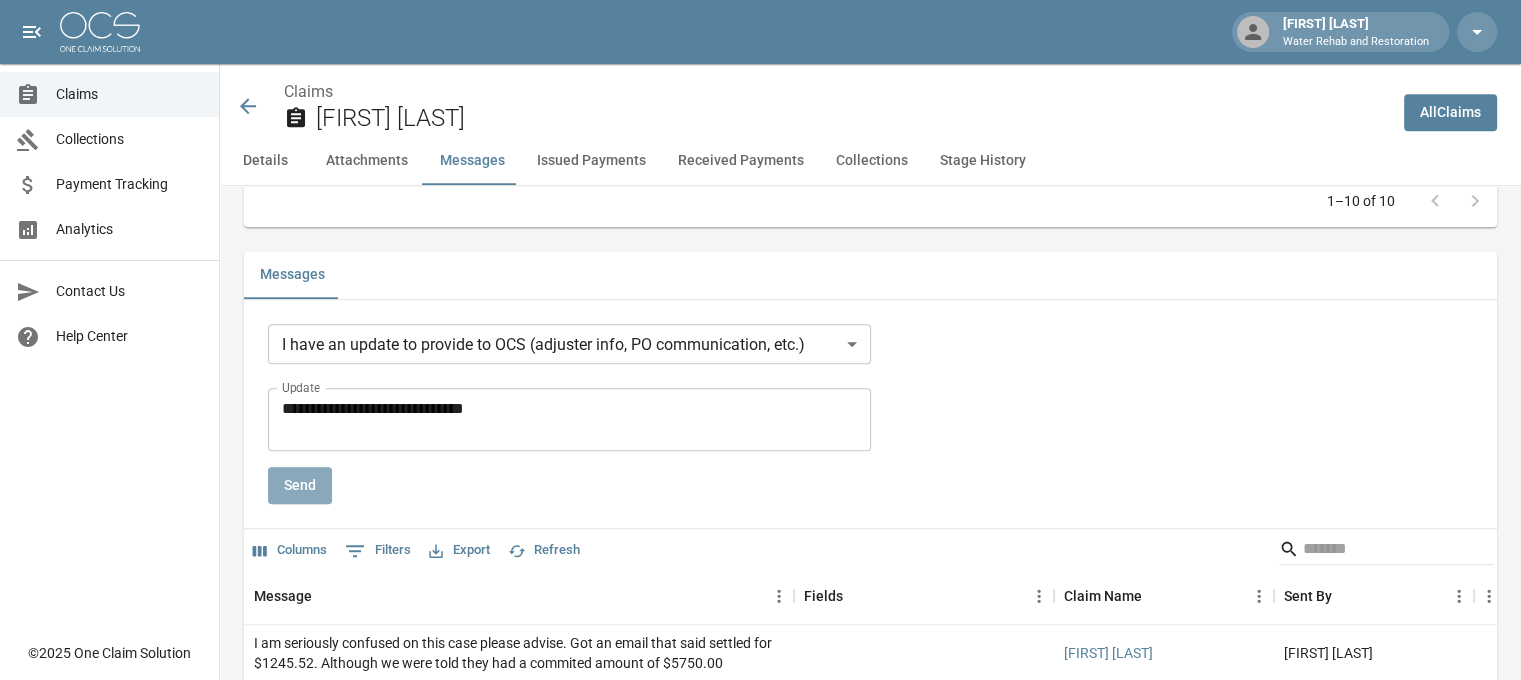click on "Send" at bounding box center (300, 485) 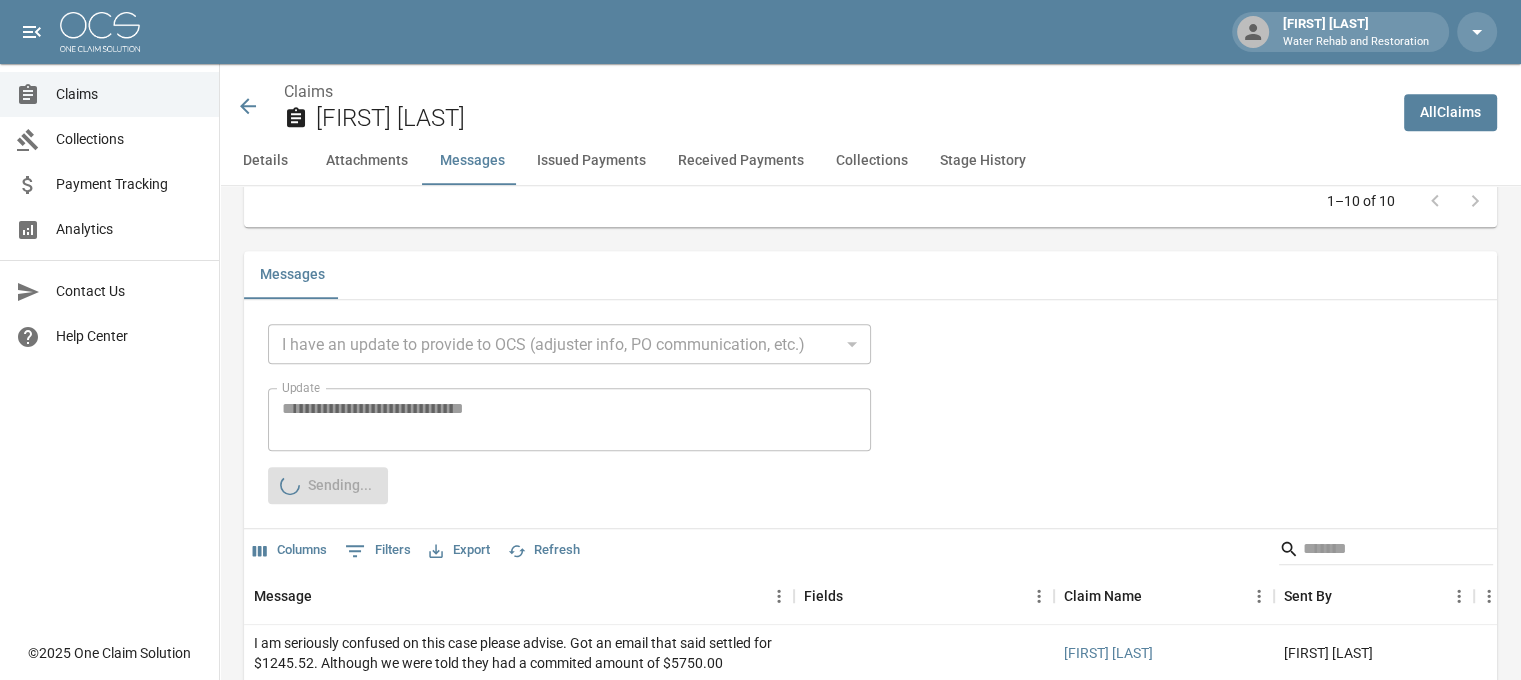 type 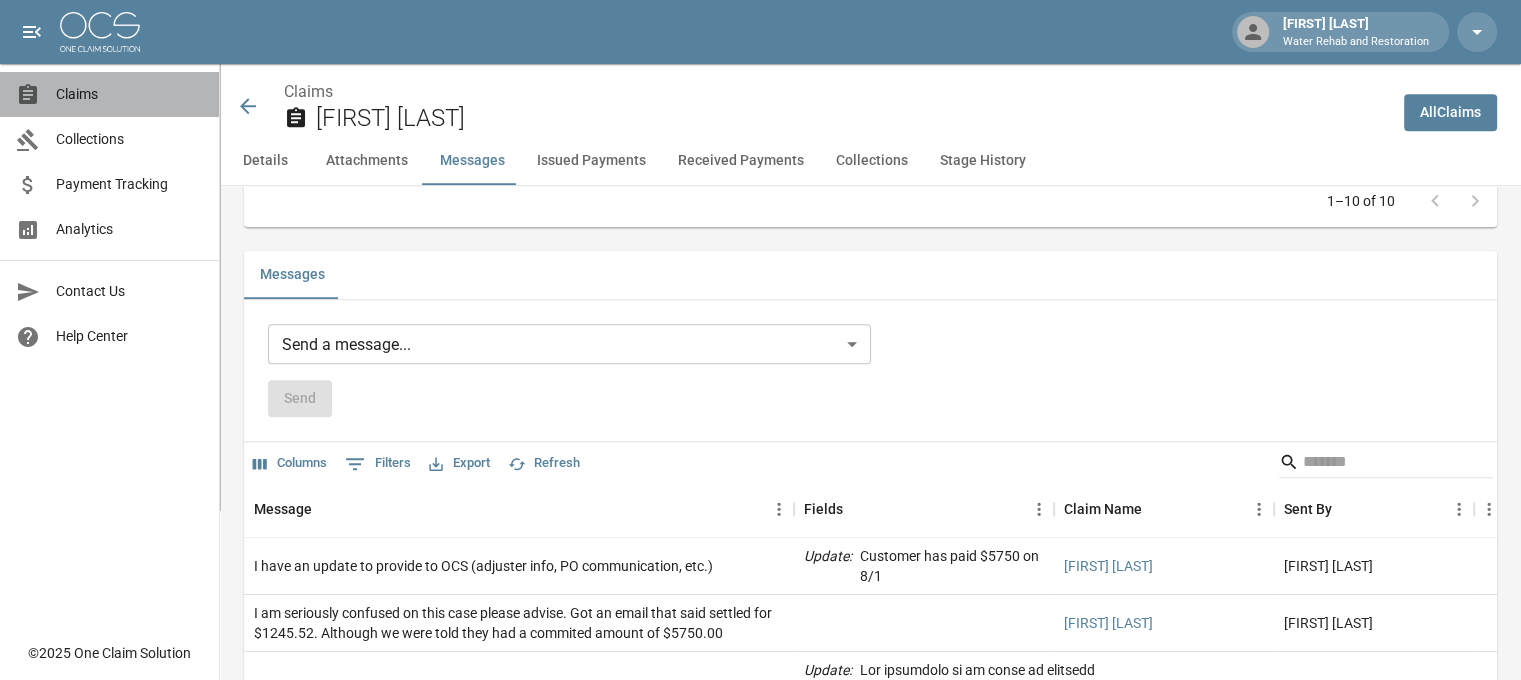 click on "Claims" at bounding box center (129, 94) 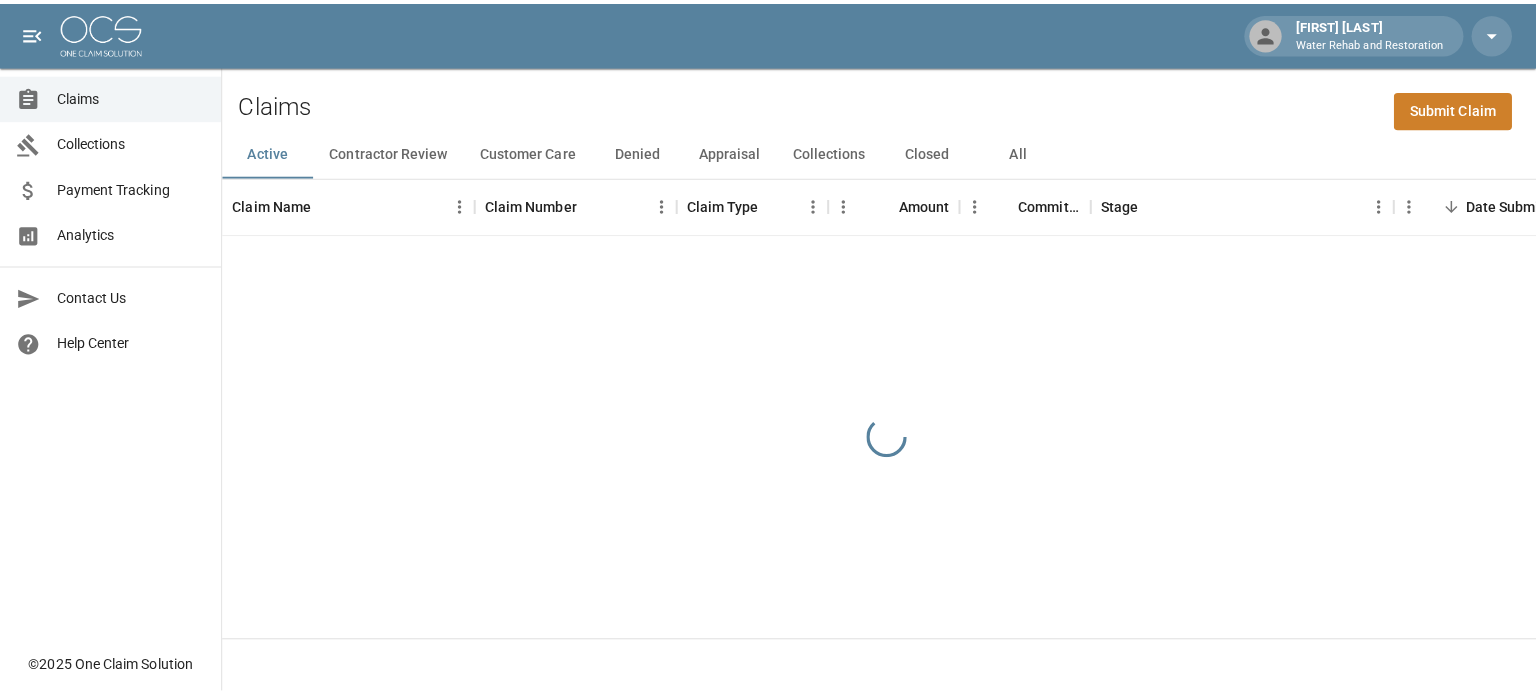 scroll, scrollTop: 0, scrollLeft: 0, axis: both 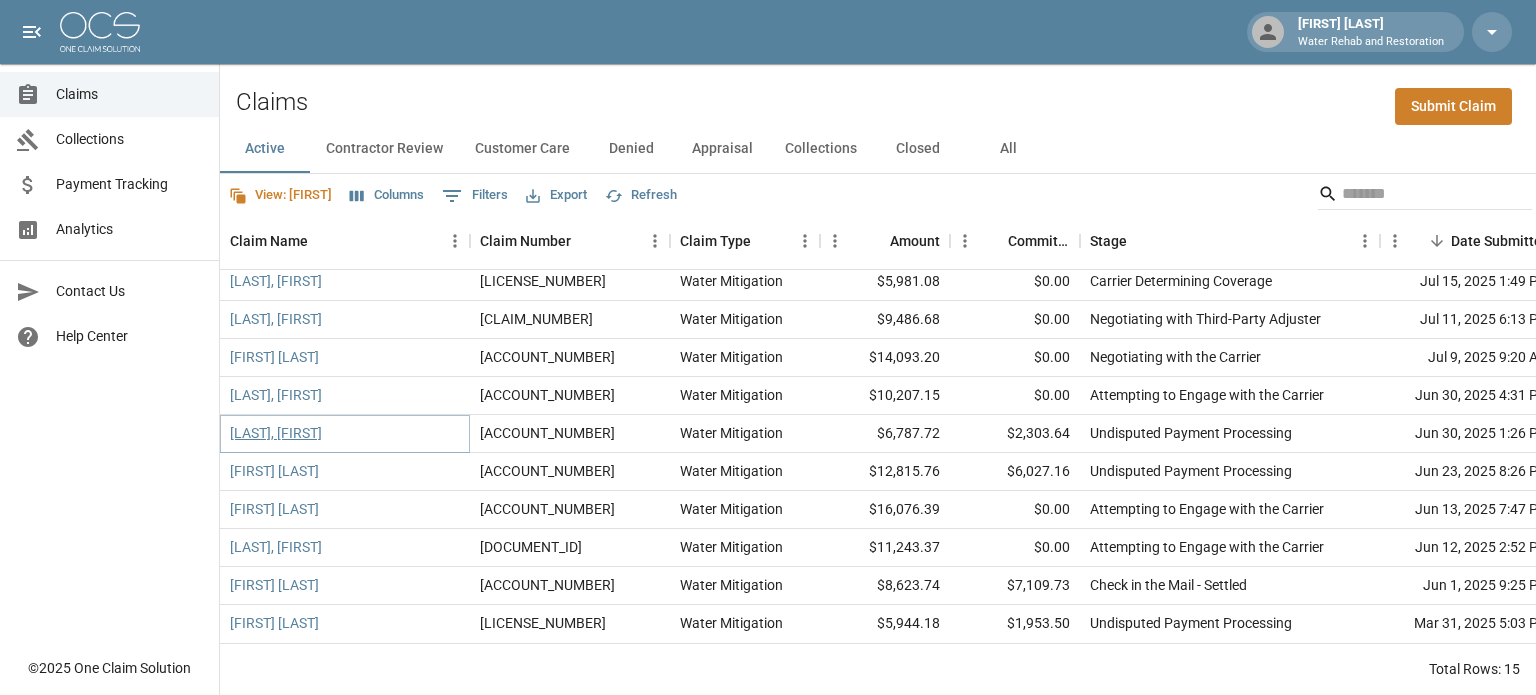 click on "[LAST], [FIRST]" at bounding box center [276, 433] 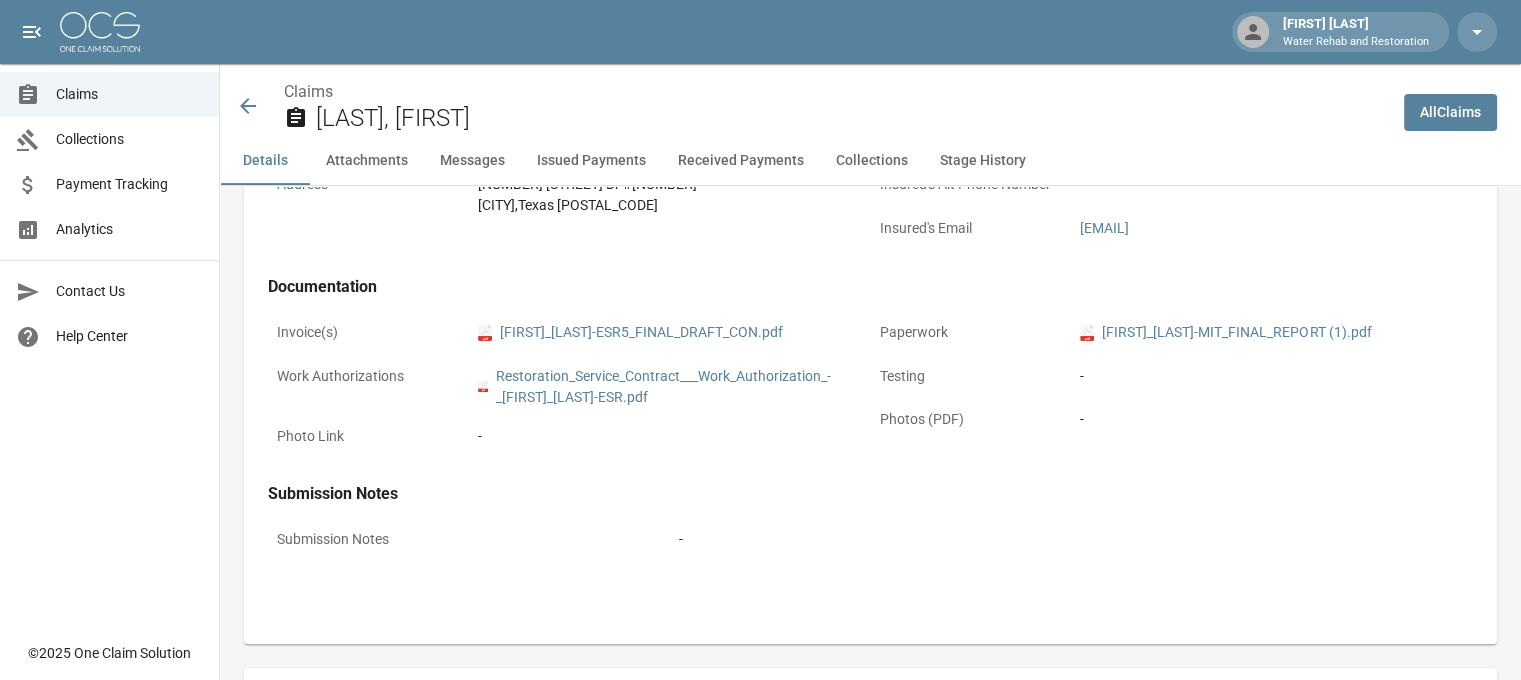 scroll, scrollTop: 700, scrollLeft: 0, axis: vertical 